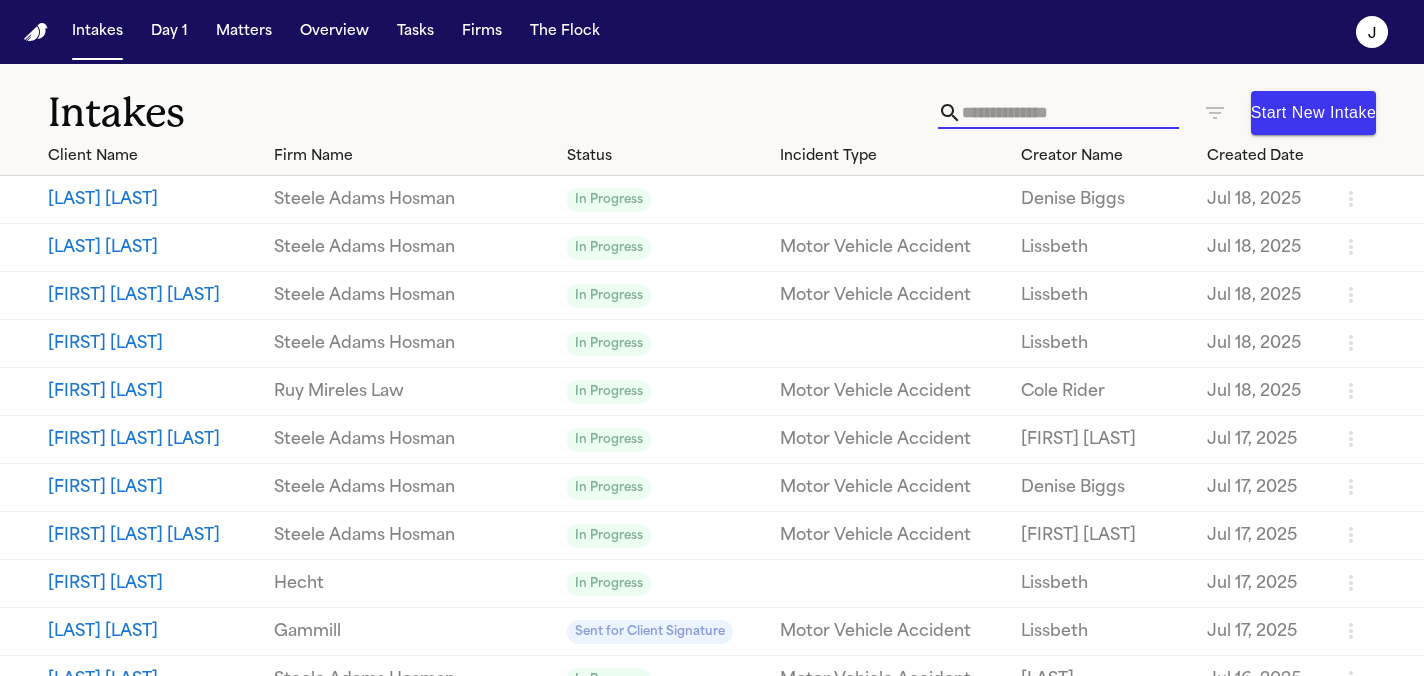 scroll, scrollTop: 0, scrollLeft: 0, axis: both 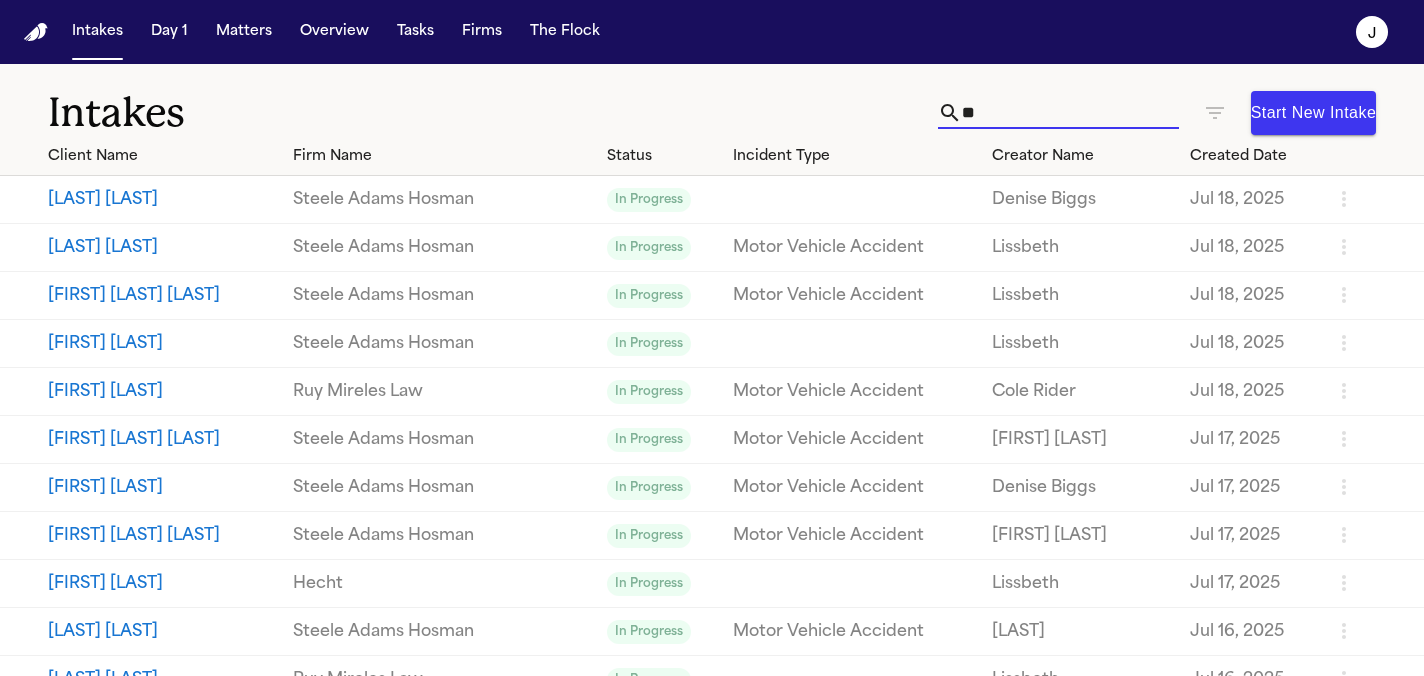 type on "*" 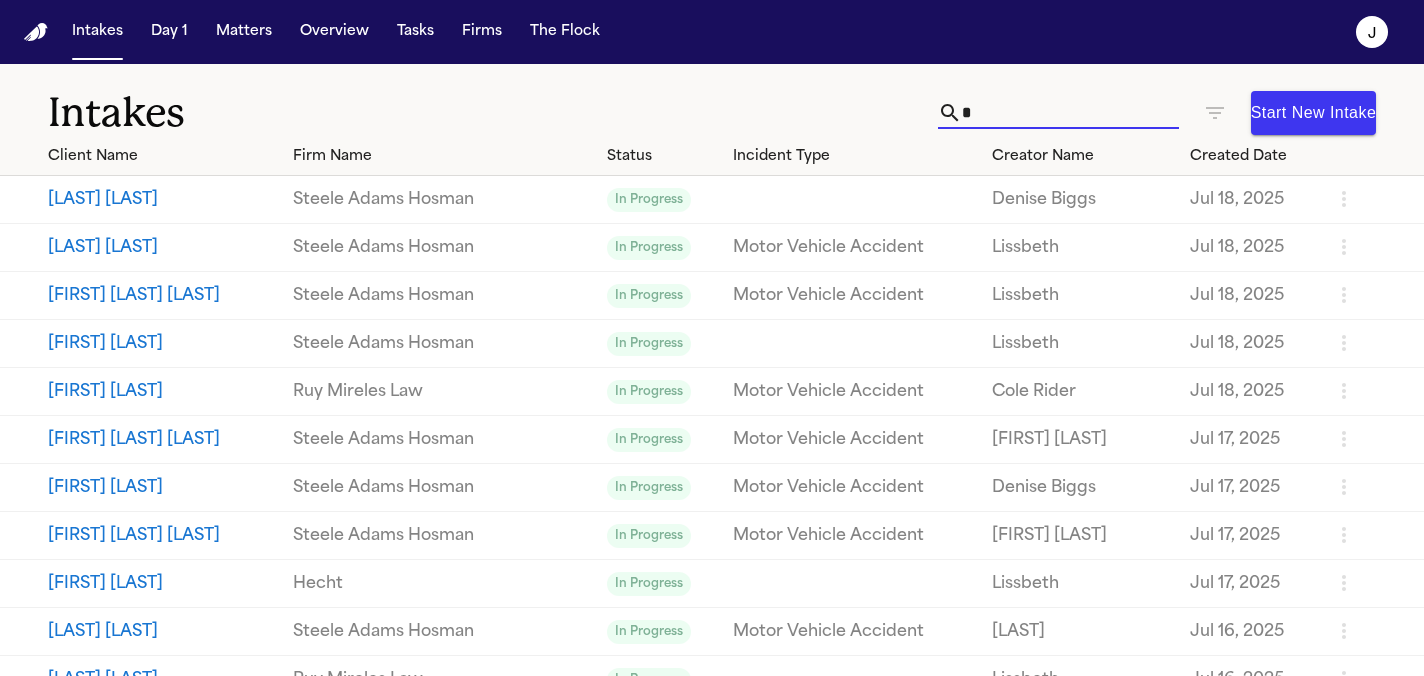 type 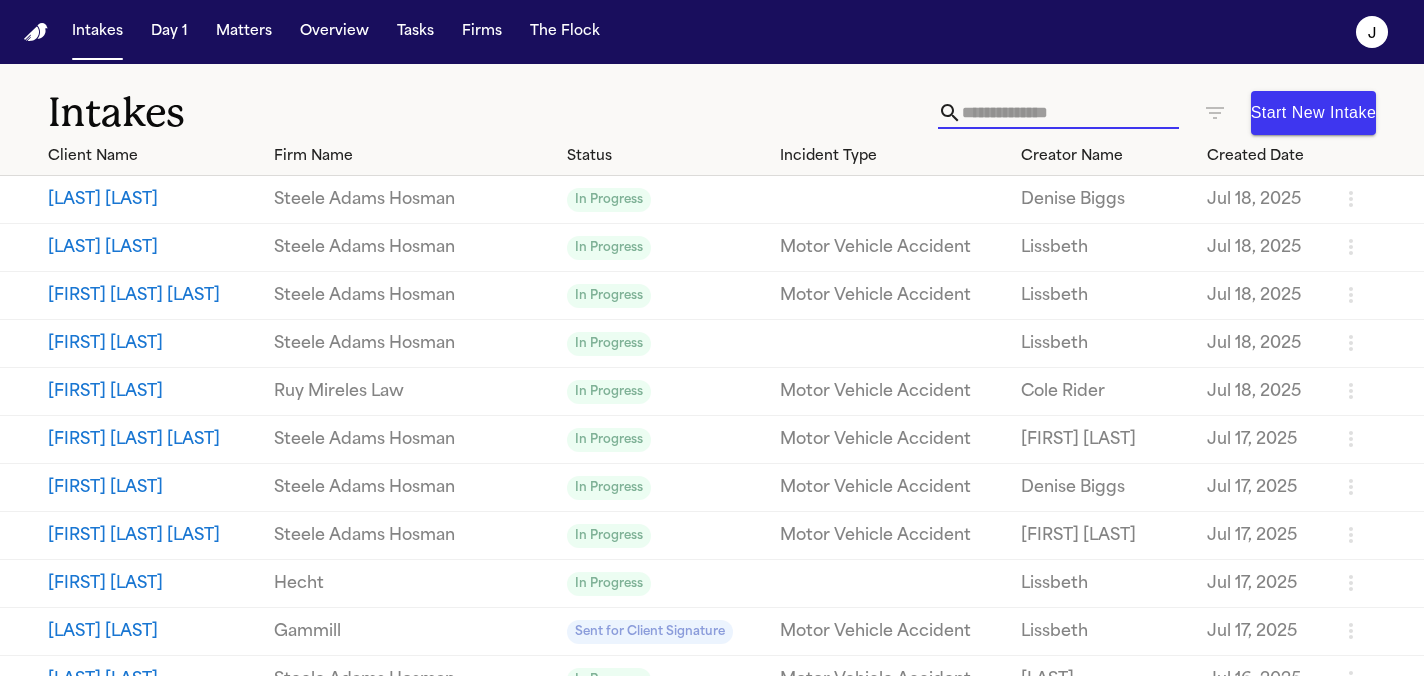 click on "Start New Intake" at bounding box center (1313, 113) 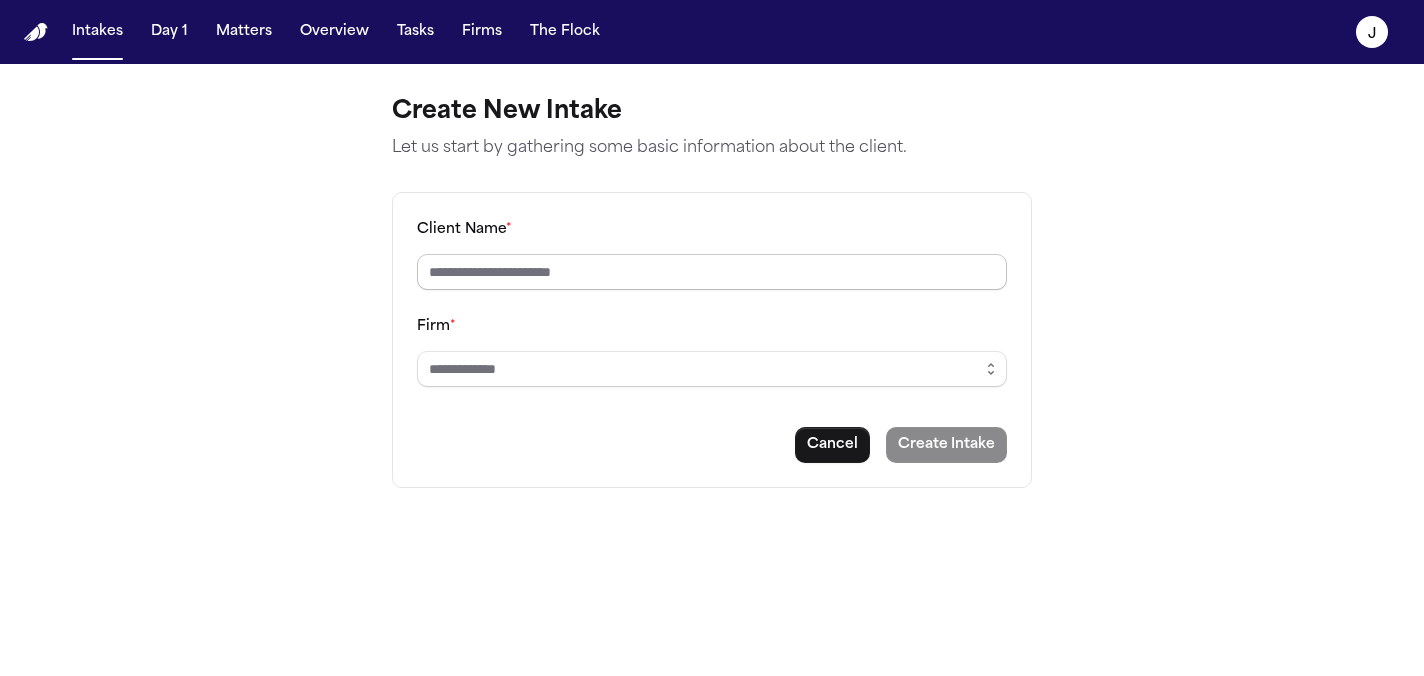 click on "Client Name  *" at bounding box center [712, 272] 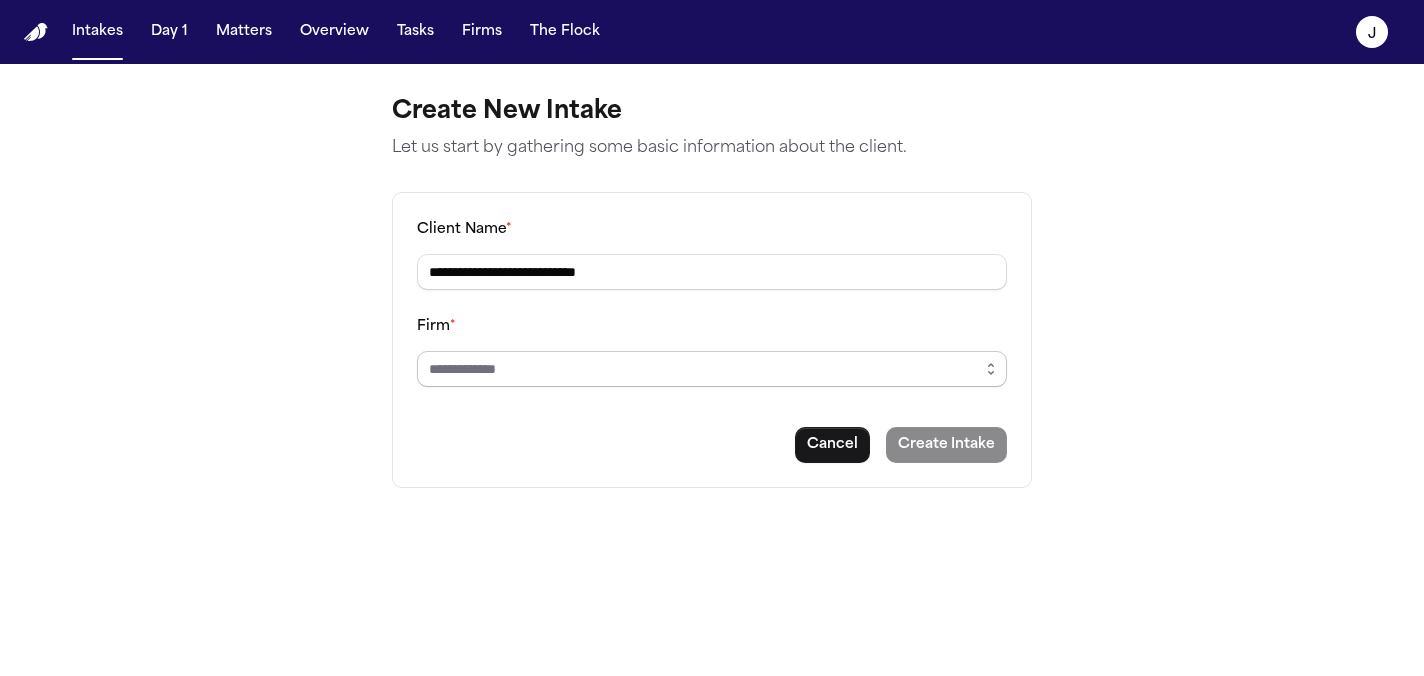 type on "**********" 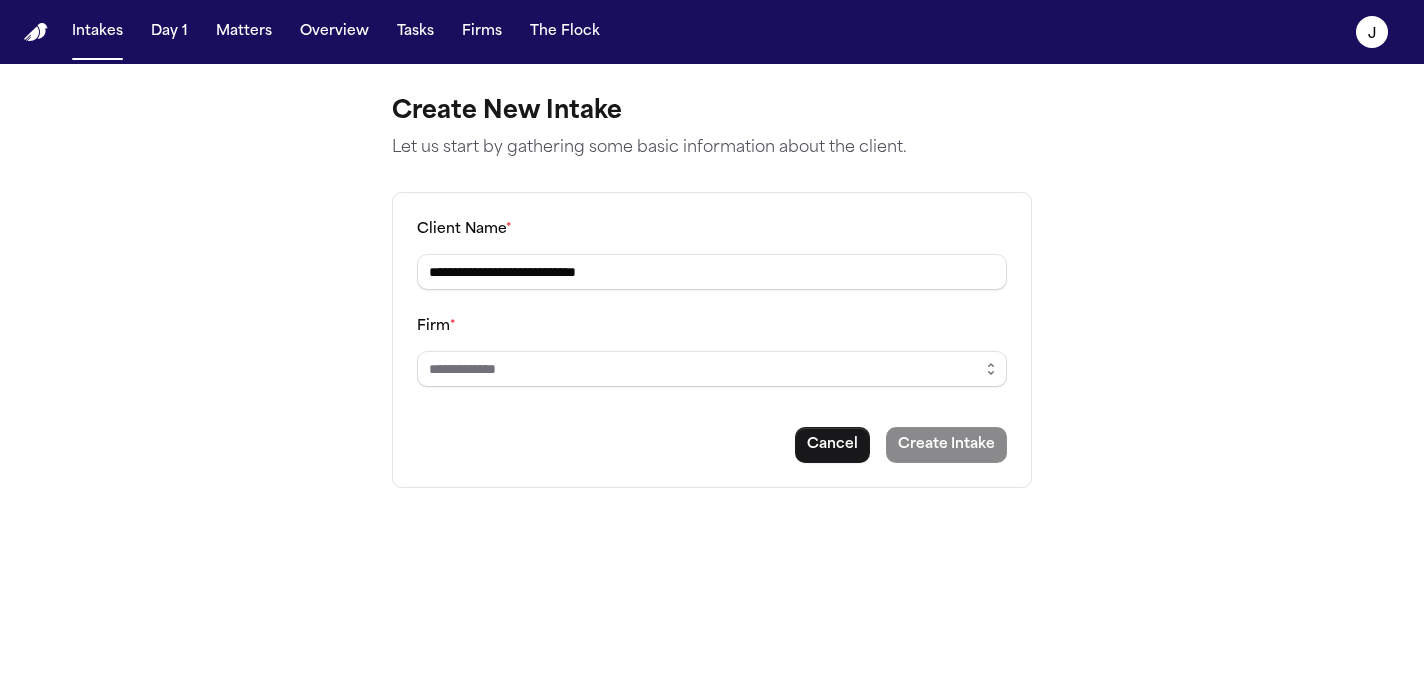 click 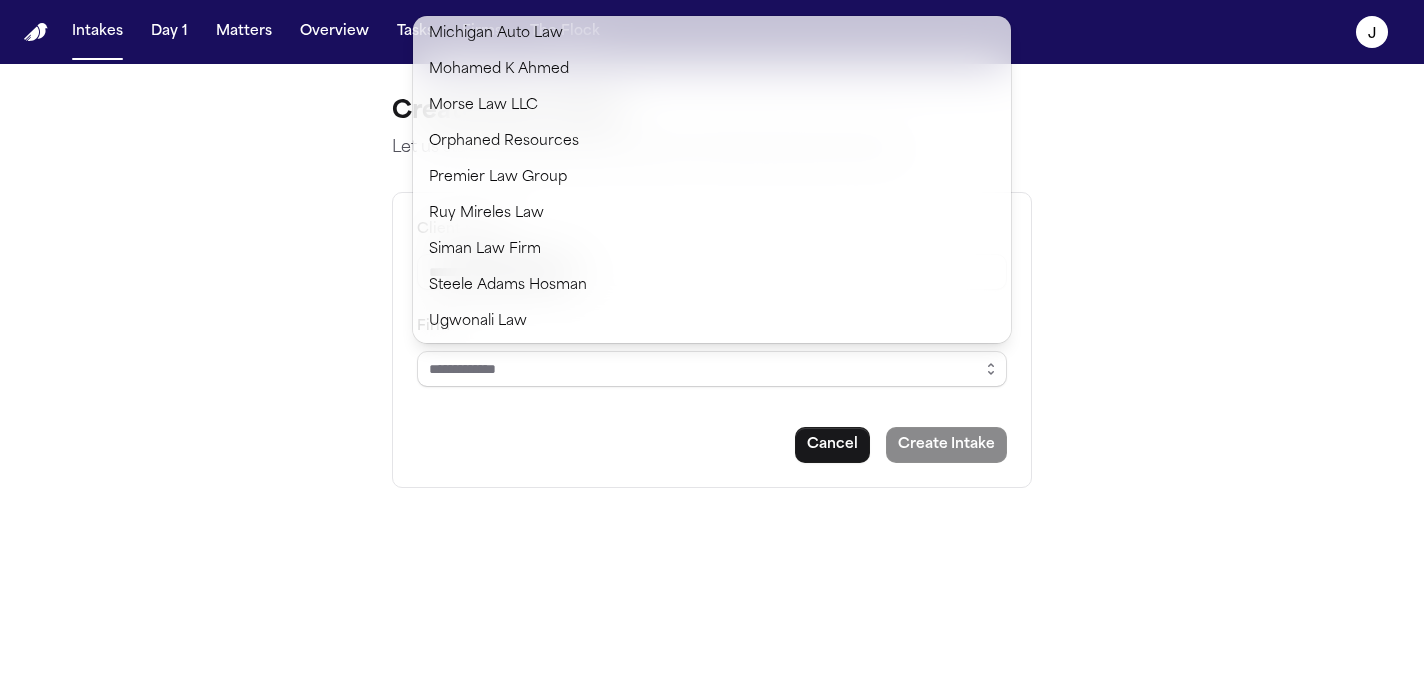 scroll, scrollTop: 1337, scrollLeft: 0, axis: vertical 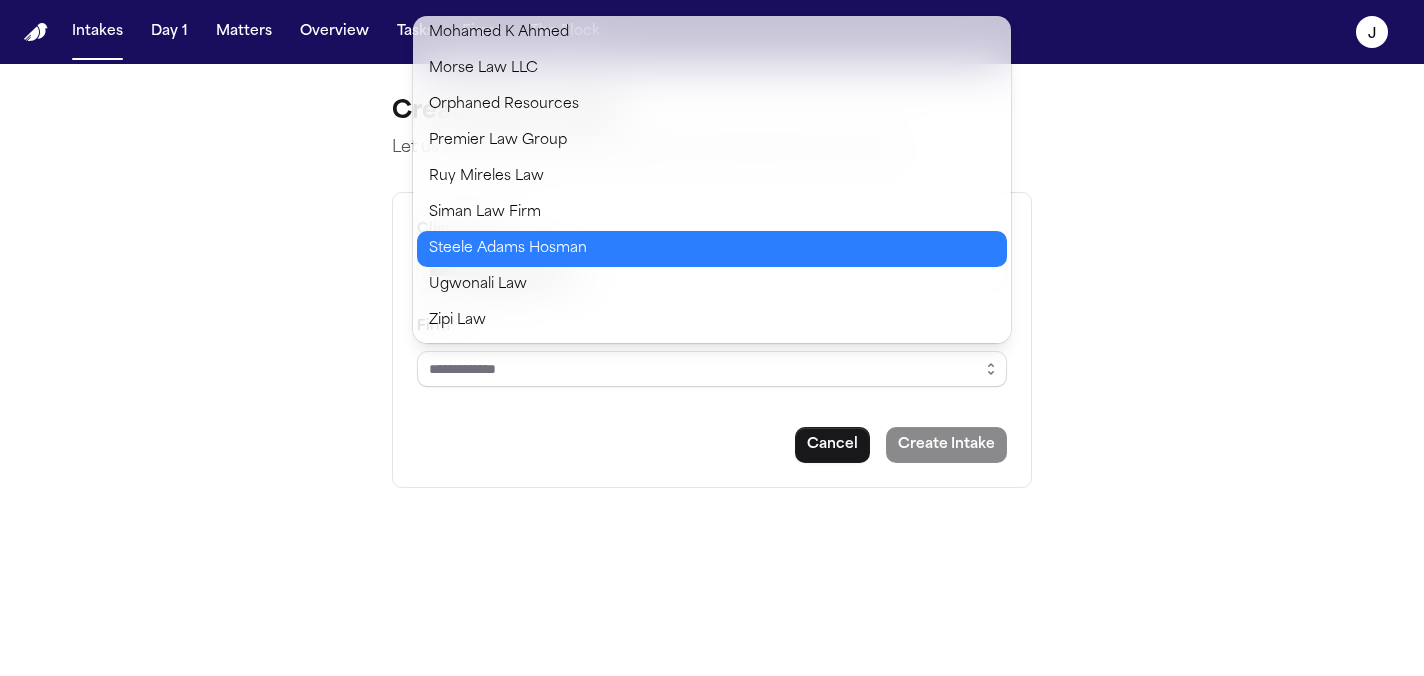 type on "**********" 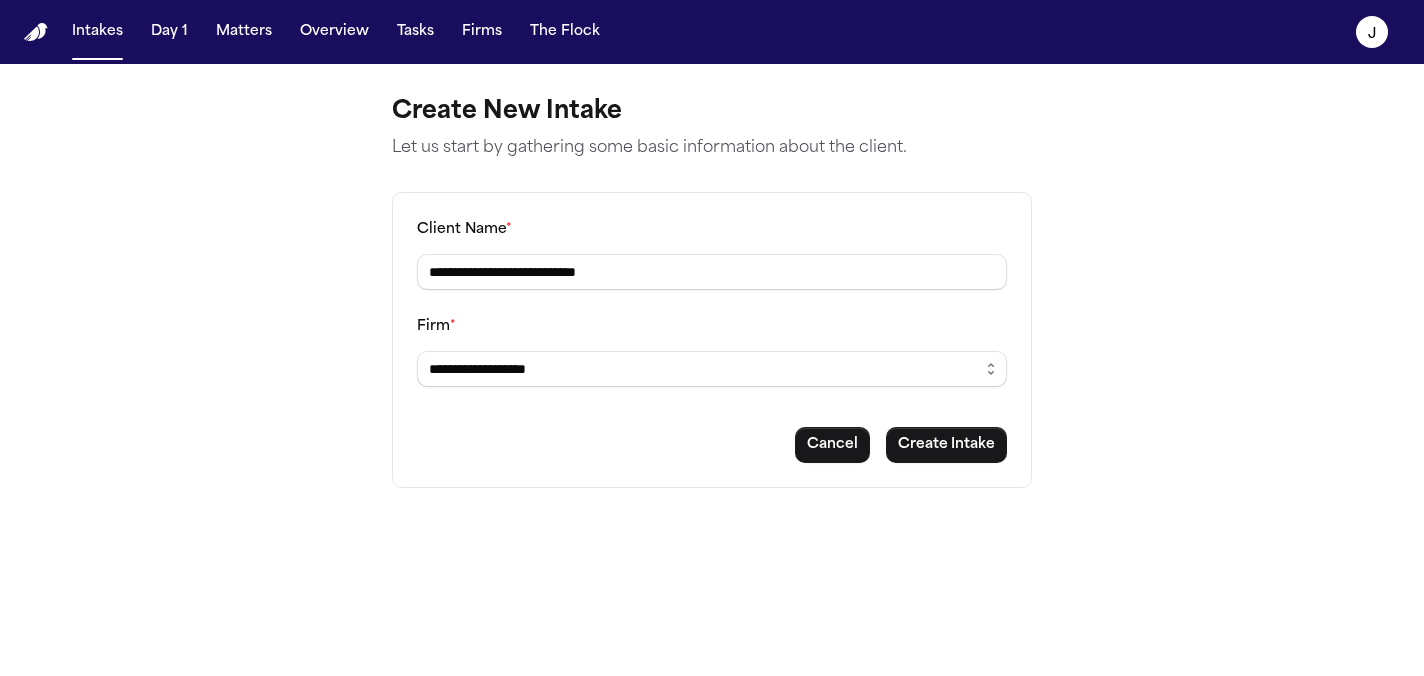 click on "Intakes Day 1 Matters Overview Tasks Firms The Flock J Create New Intake Let us start by gathering some basic information about the client. Client Name  * [NAME] Firm  * [NAME] Cancel Create Intake
Justly Prudent Kintzele KKR KRLG LA Century Law Law Offices of Ronald B. Laba Luis A. Perez, P.C Maison Law (Additional Demand) Maison Law (Single Demands) Marc Smith Martello Michigan Auto Law Mohamed K Ahmed Morse Law LLC Orphaned Resources Premier Law Group Ruy Mireles Law Siman Law Firm Steele Adams Hosman Ugwonali Law Zipi Law" at bounding box center (712, 338) 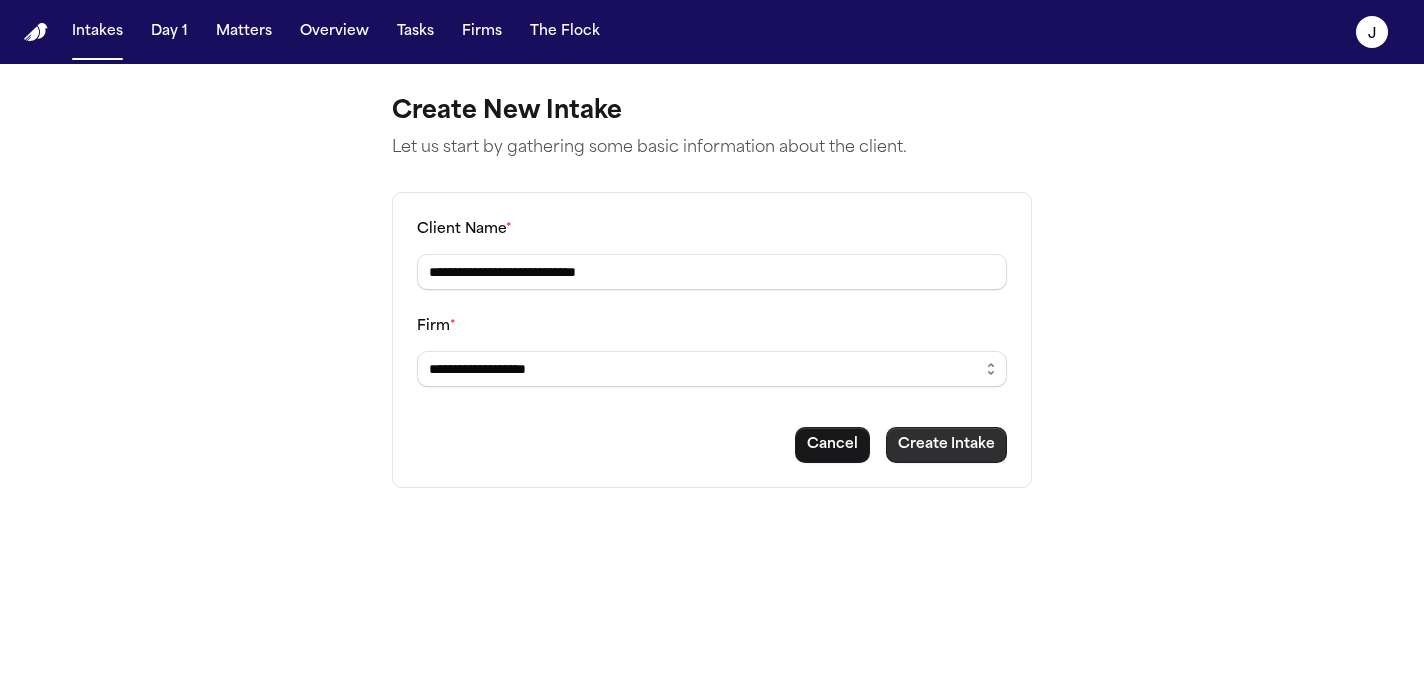 click on "Create Intake" at bounding box center (946, 445) 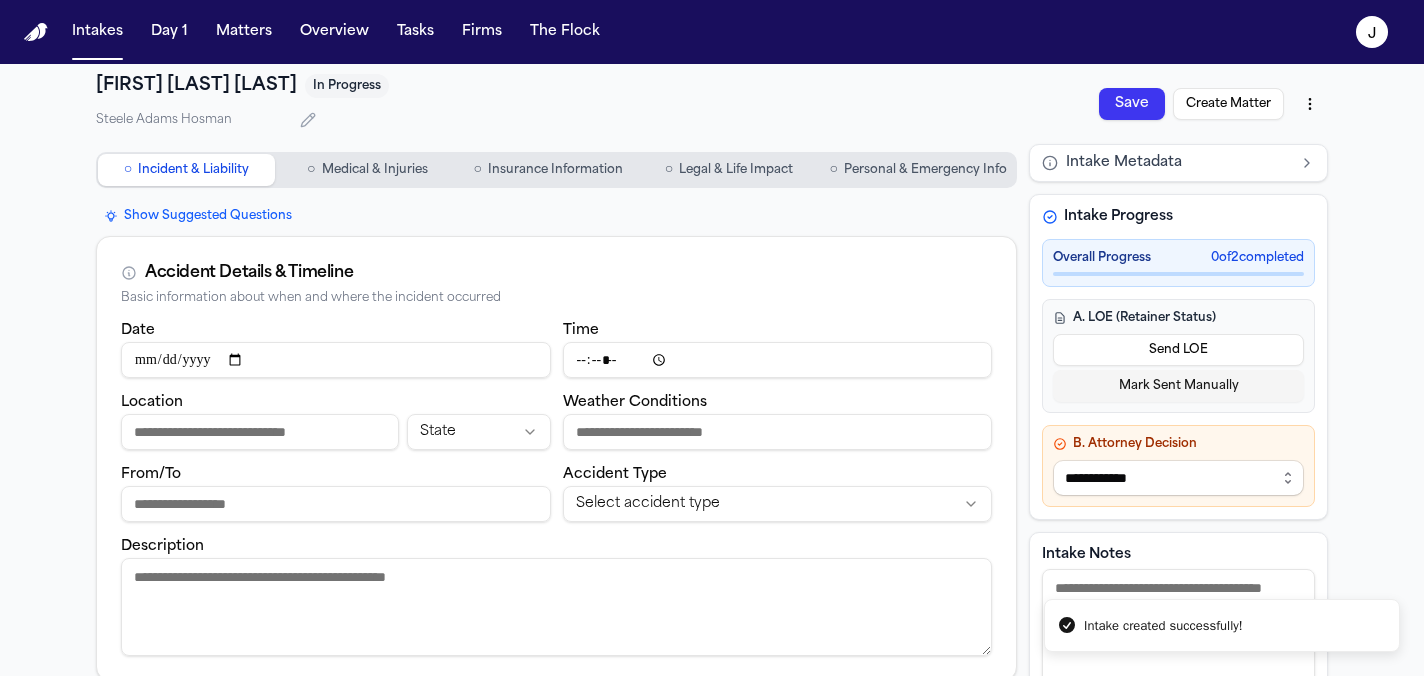 click on "Date" at bounding box center [336, 360] 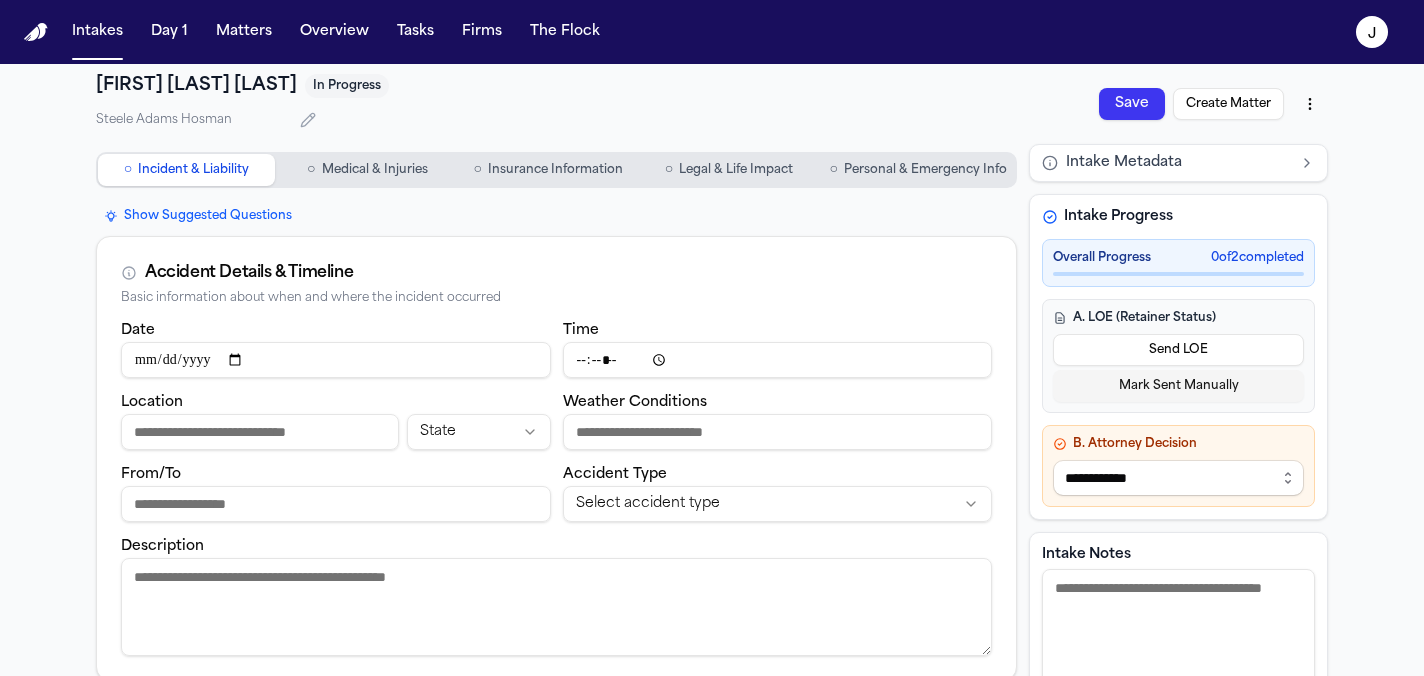 type on "**********" 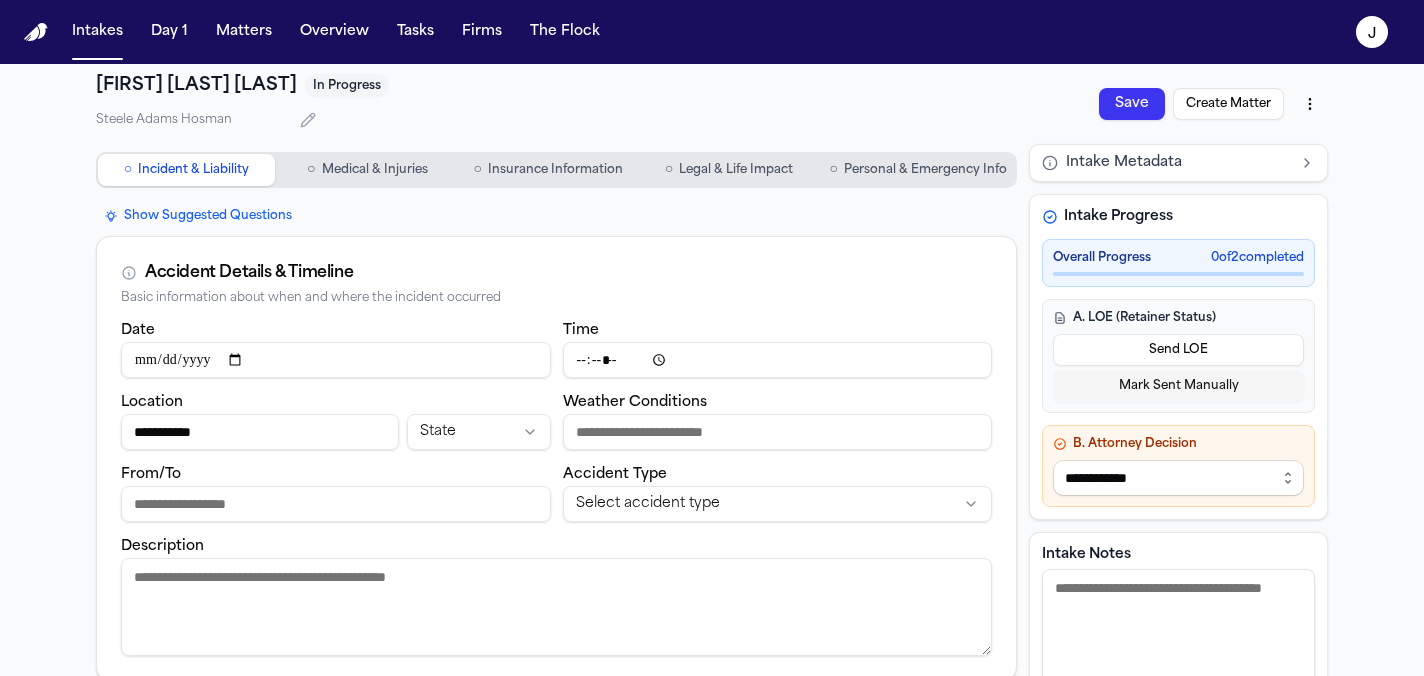 type on "**********" 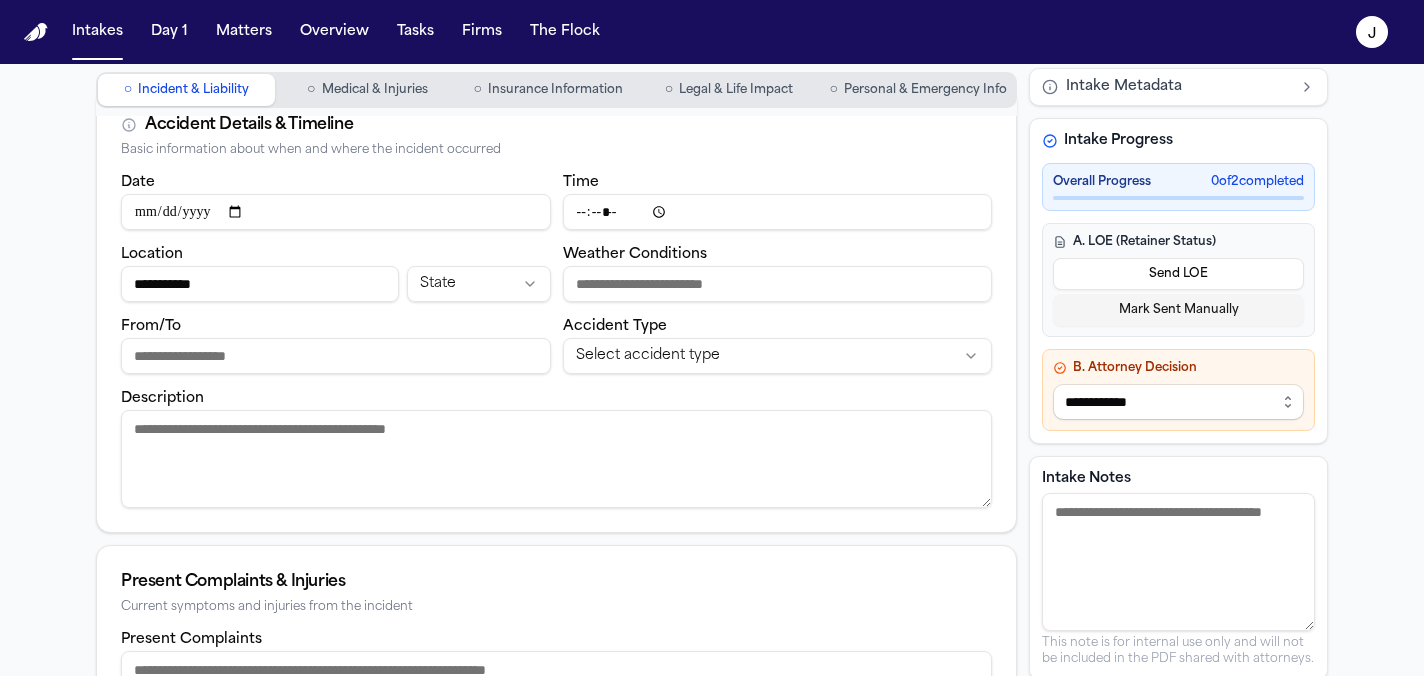 scroll, scrollTop: 149, scrollLeft: 0, axis: vertical 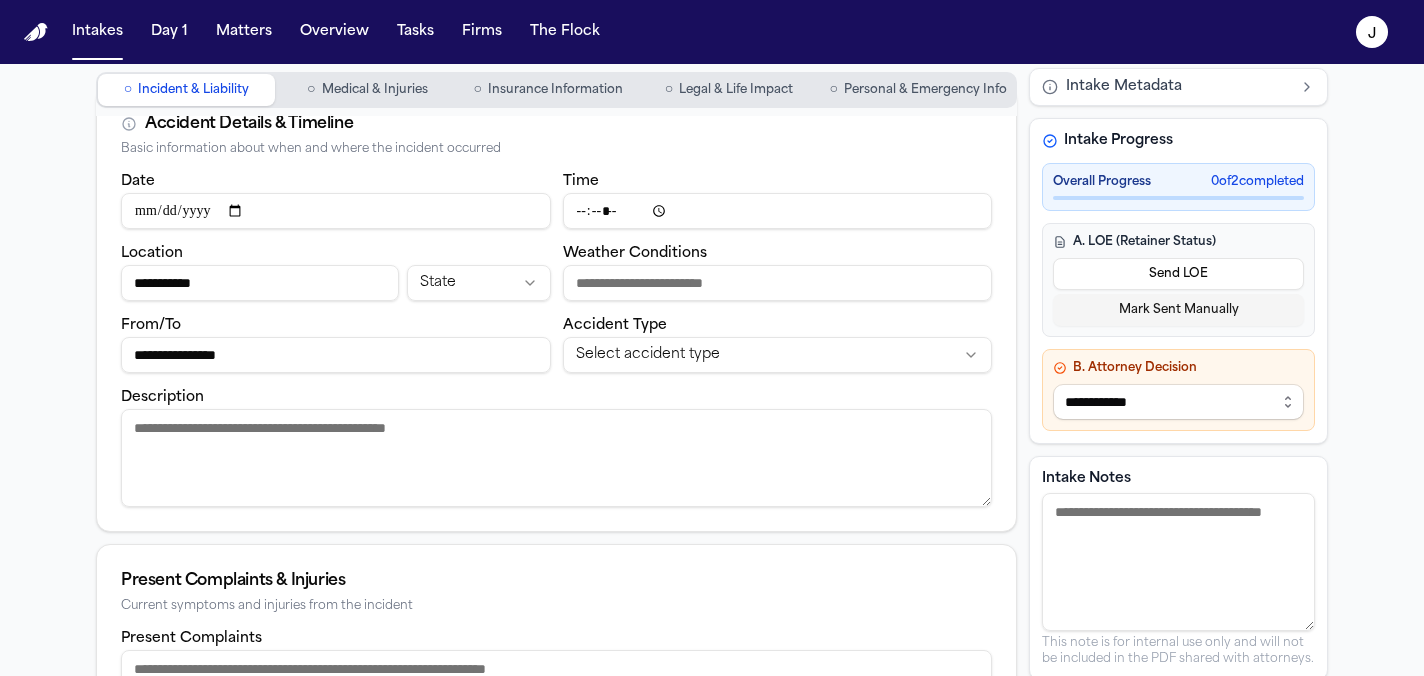 type on "**********" 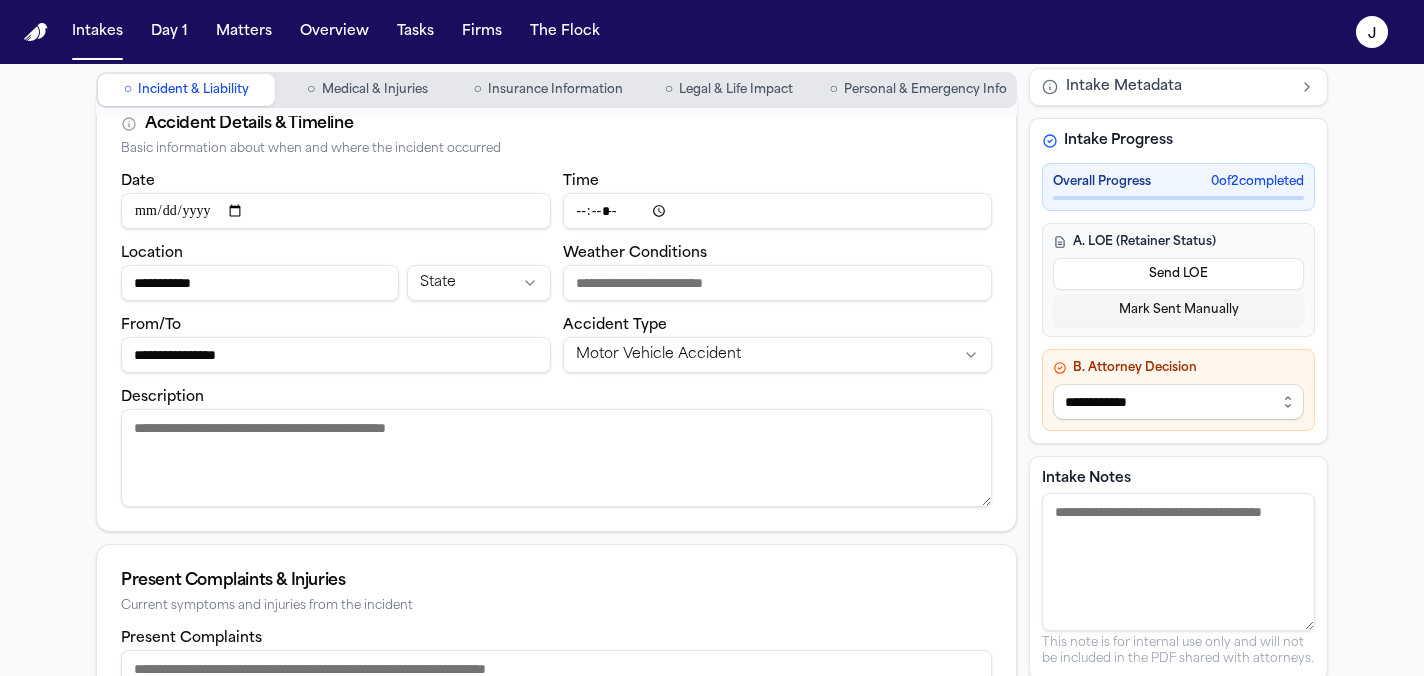click on "Description" at bounding box center (556, 458) 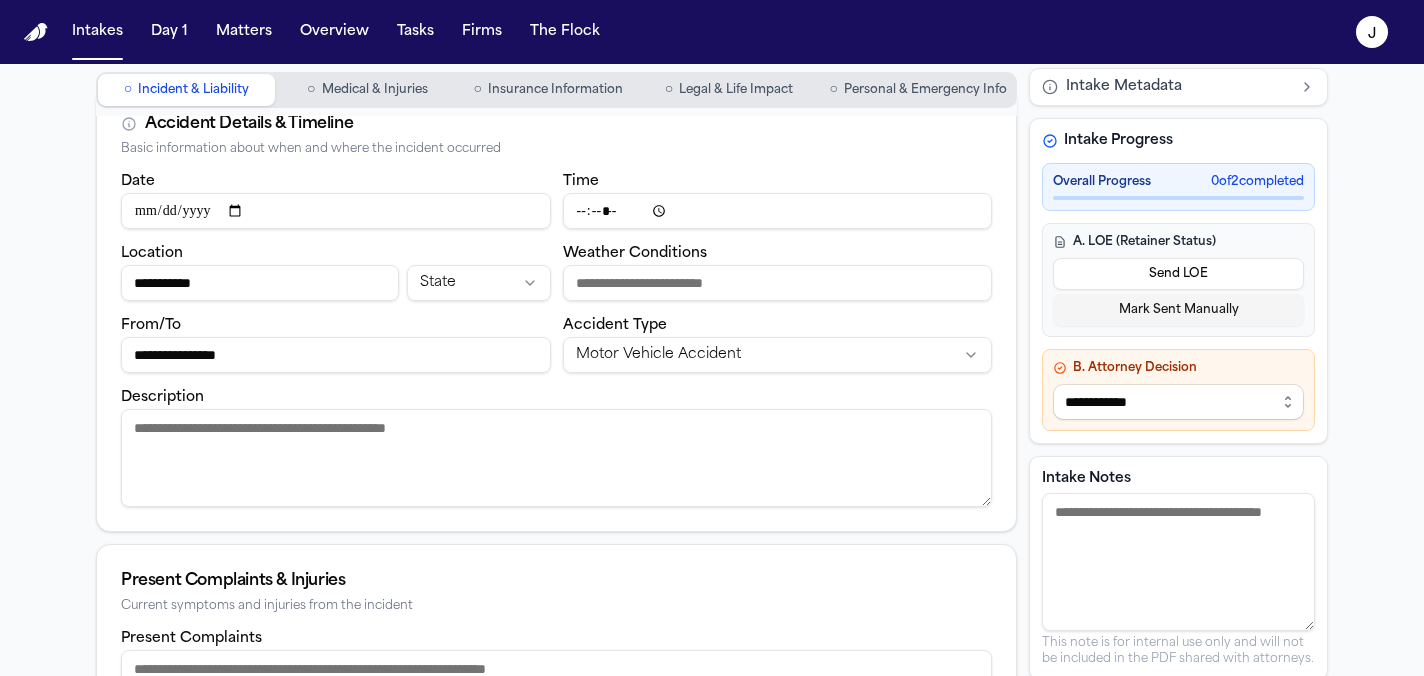 type on "*" 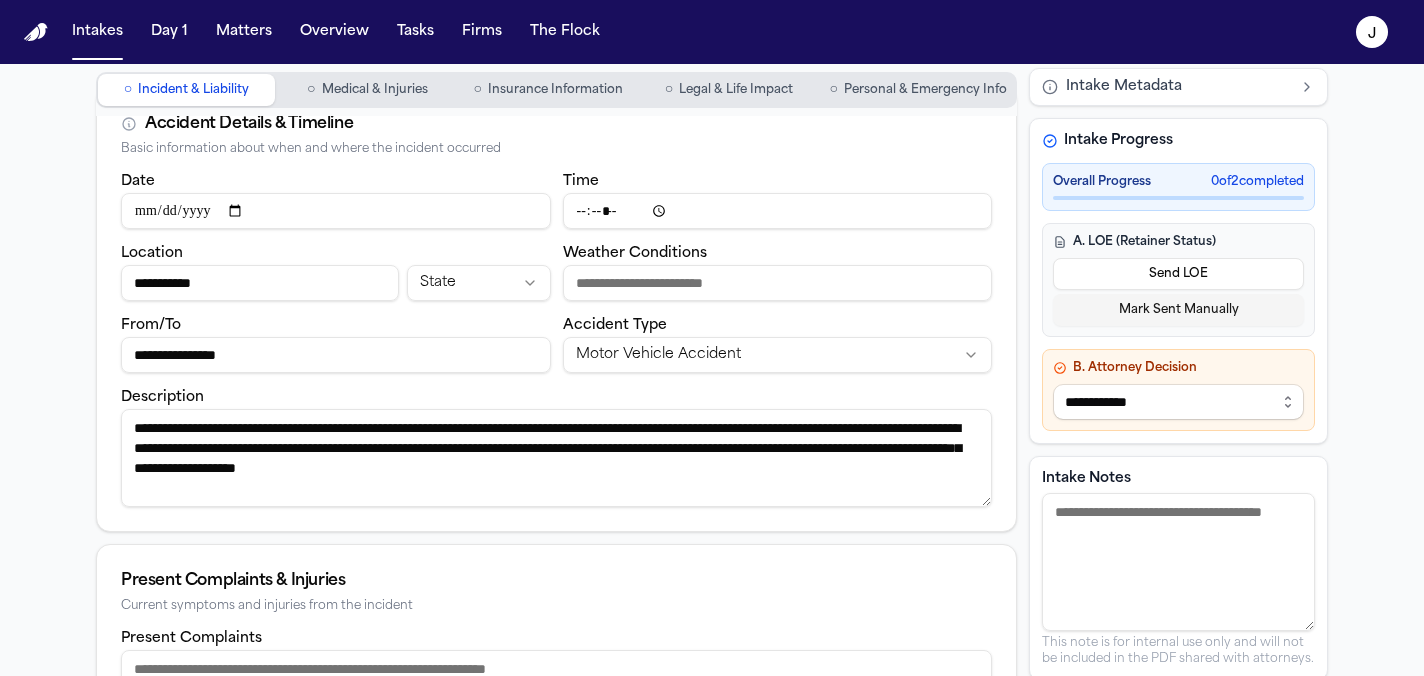 click on "**********" at bounding box center (556, 458) 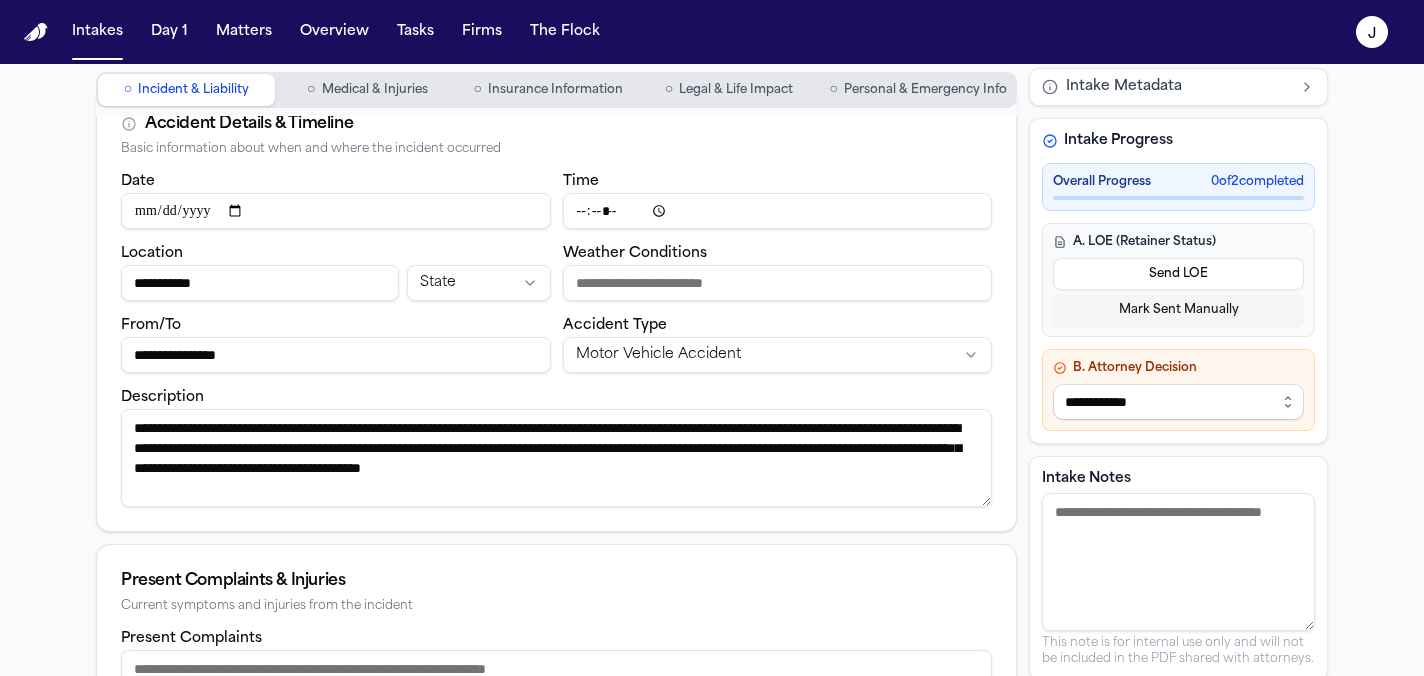 click on "**********" at bounding box center (556, 458) 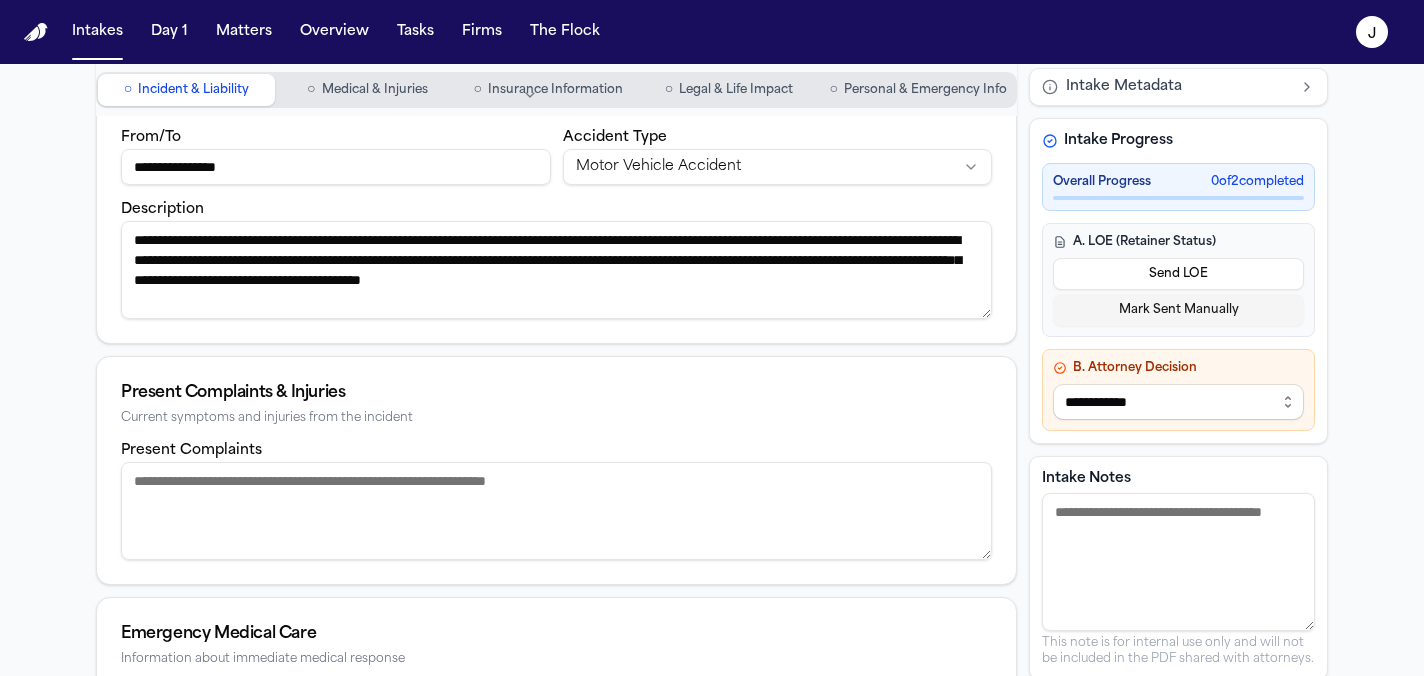 scroll, scrollTop: 340, scrollLeft: 0, axis: vertical 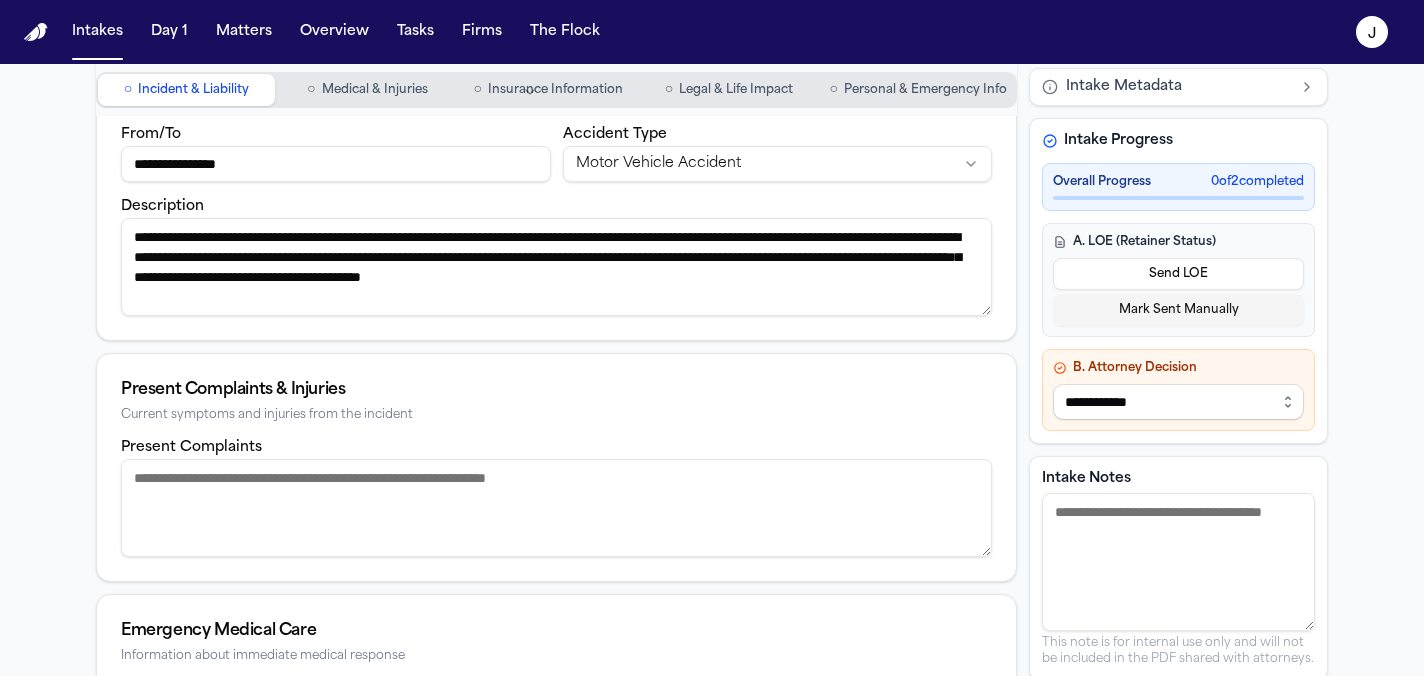 type on "**********" 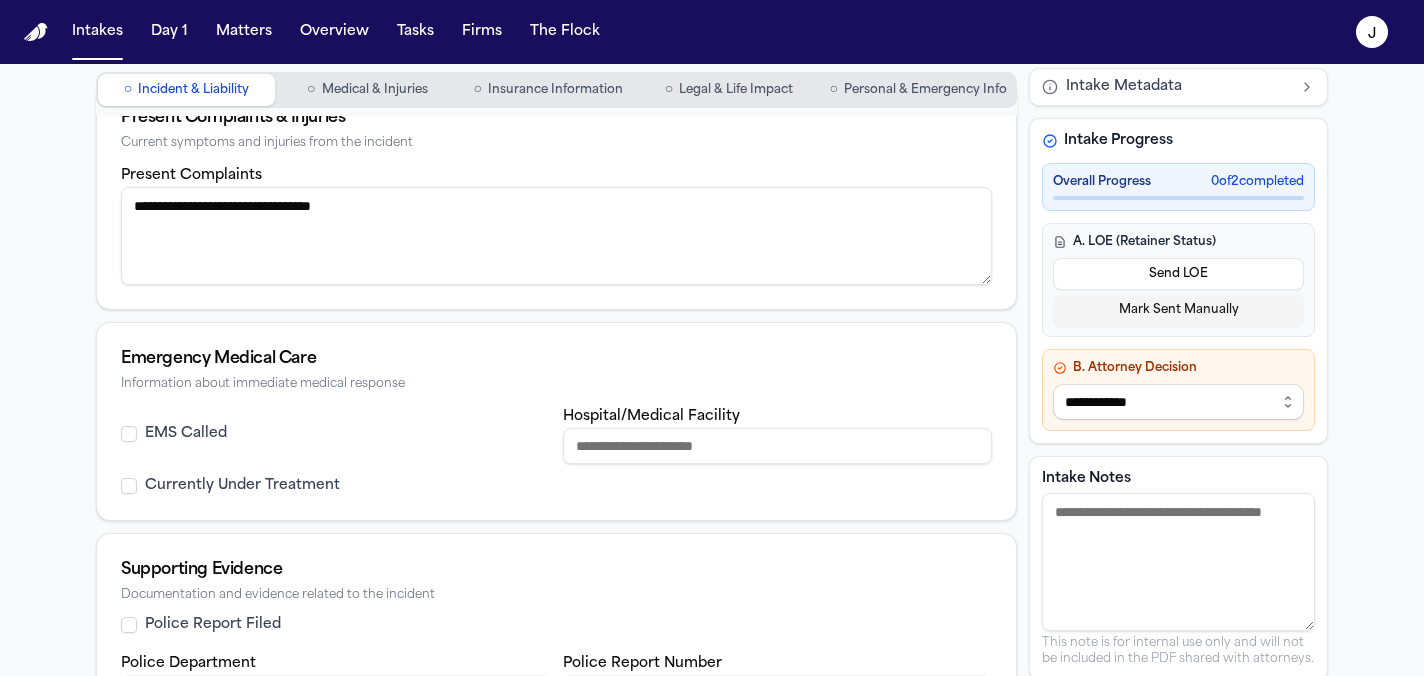 scroll, scrollTop: 623, scrollLeft: 0, axis: vertical 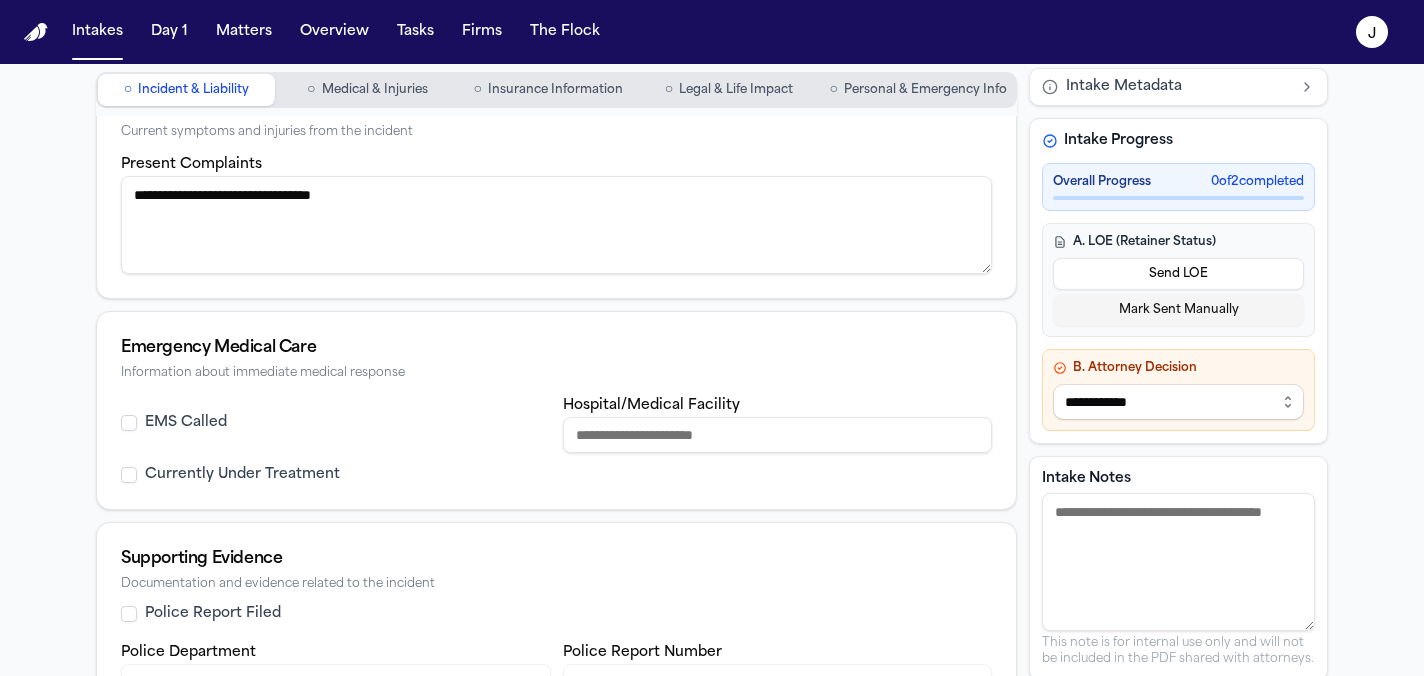 type on "**********" 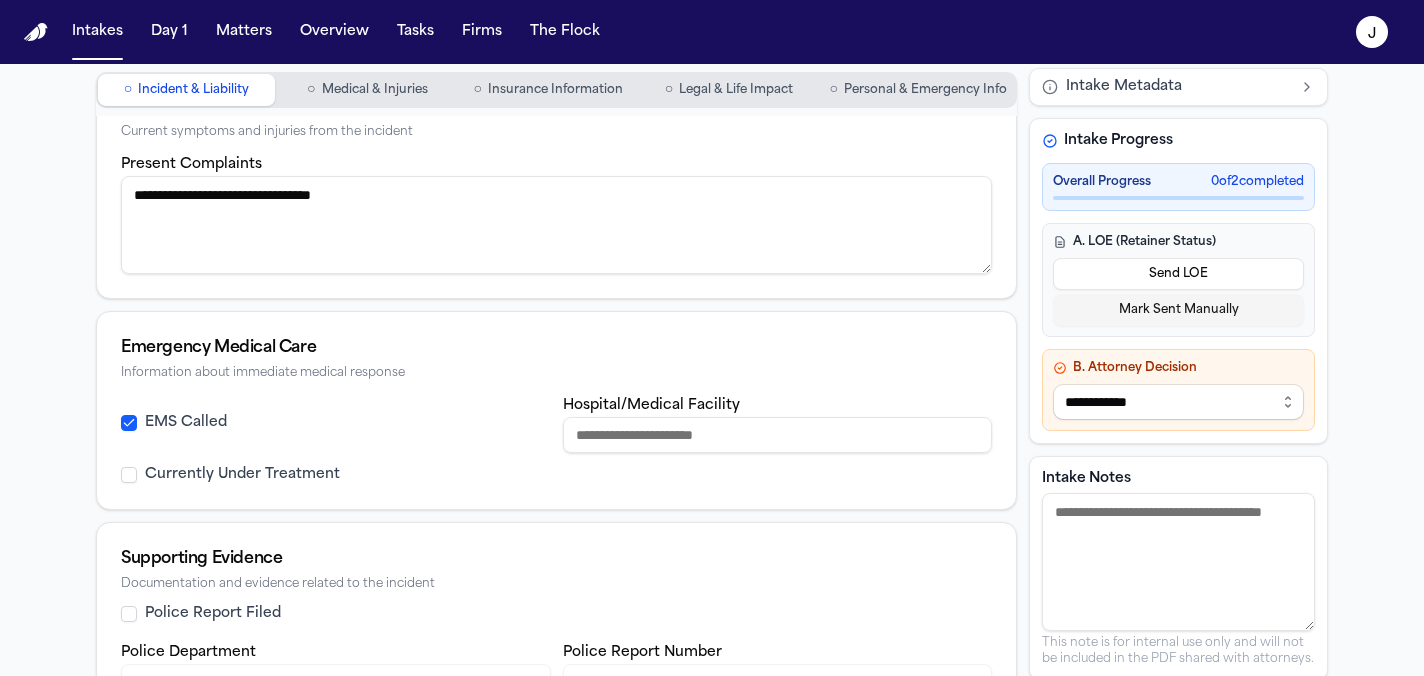 click on "Hospital/Medical Facility" at bounding box center [778, 435] 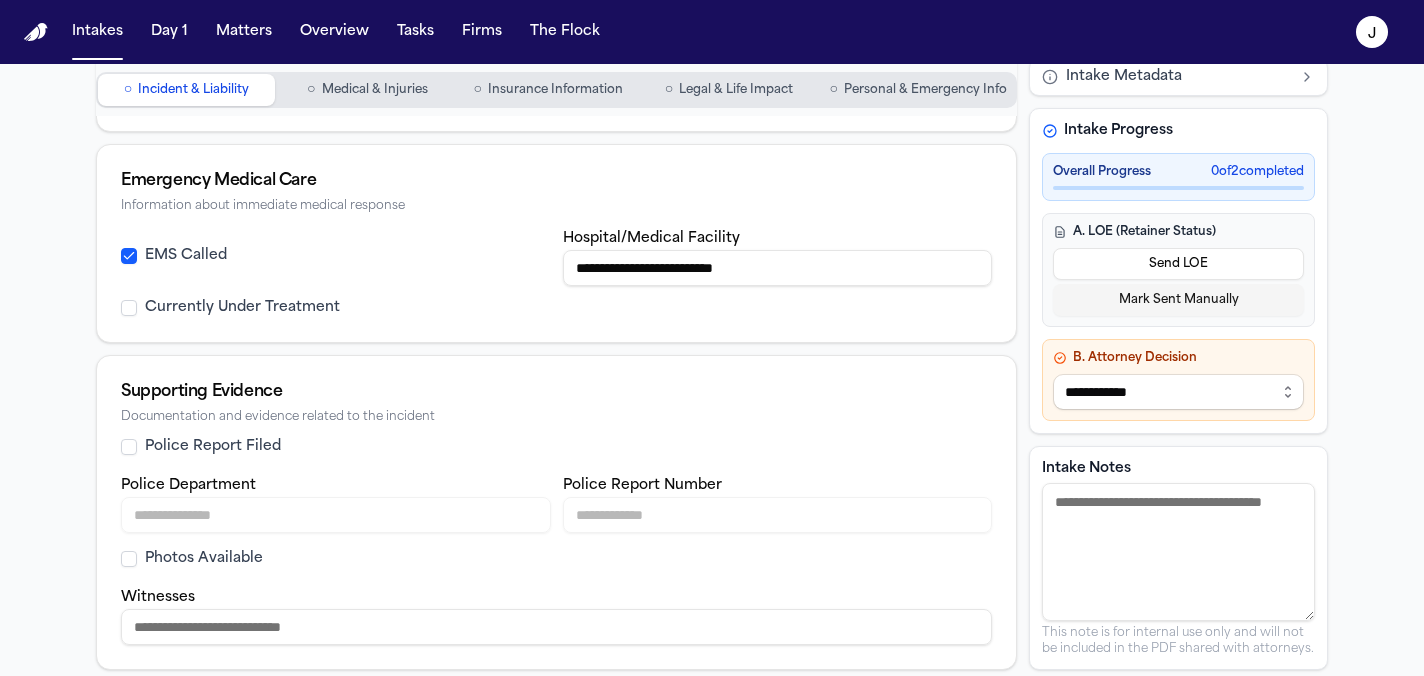 scroll, scrollTop: 792, scrollLeft: 0, axis: vertical 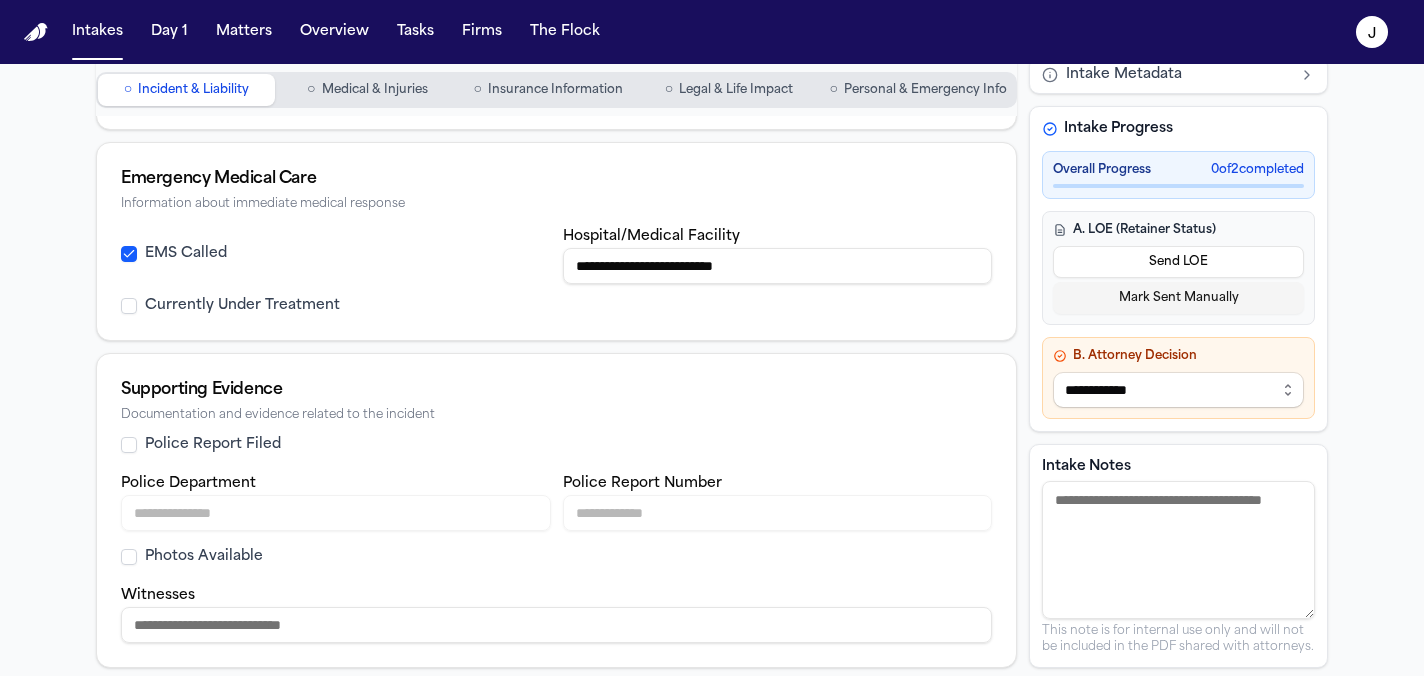 type on "**********" 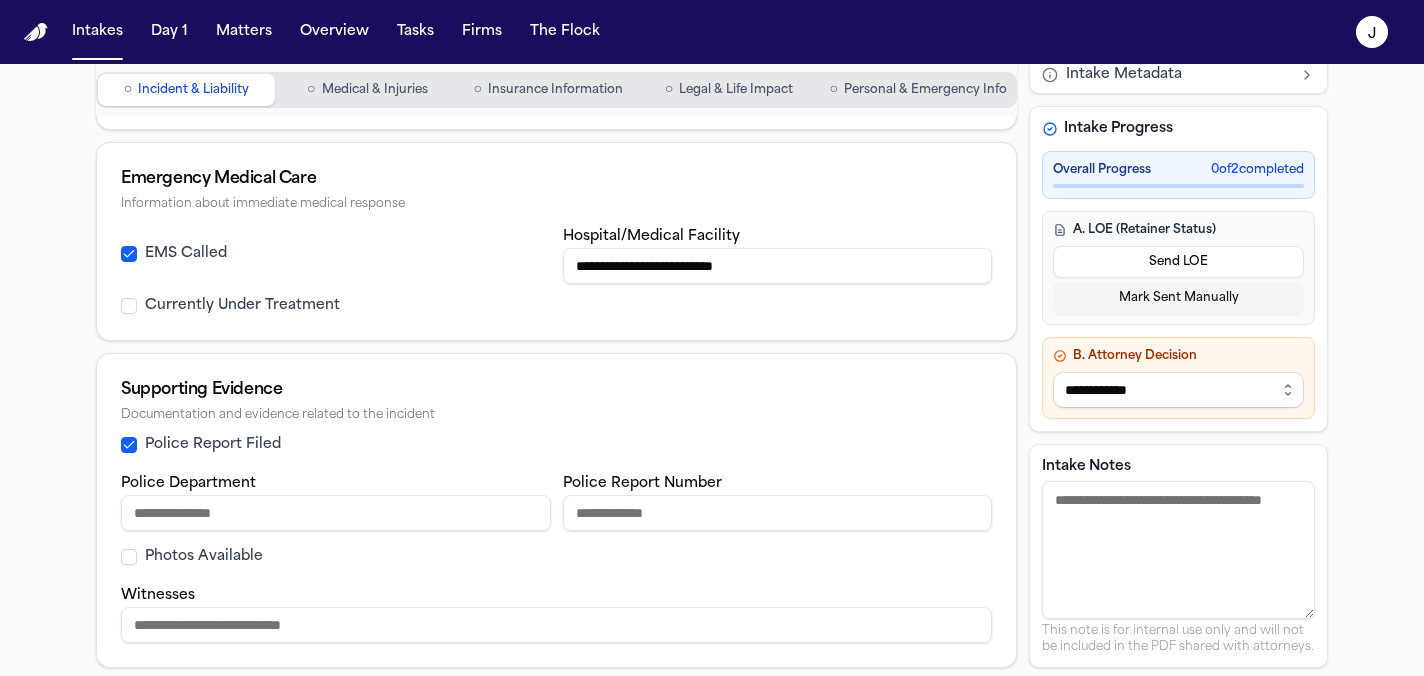 click on "Police Department" at bounding box center (336, 513) 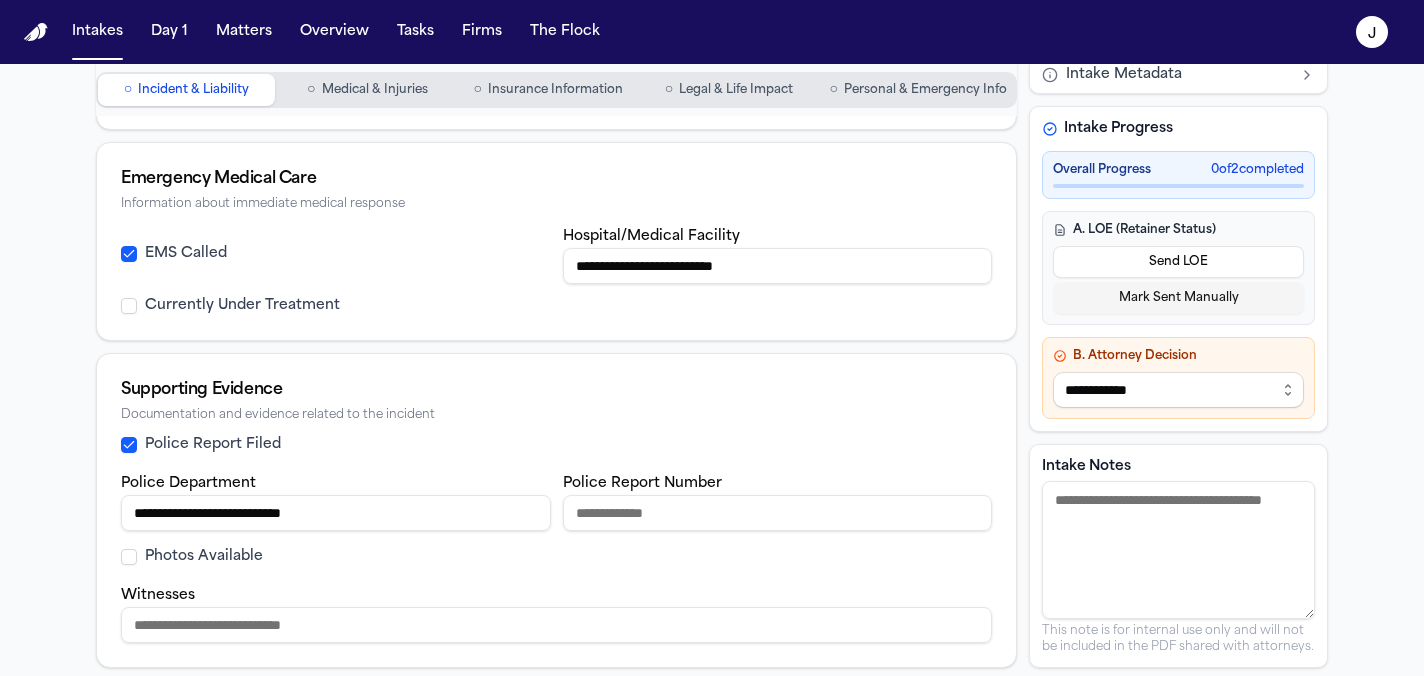 type on "**********" 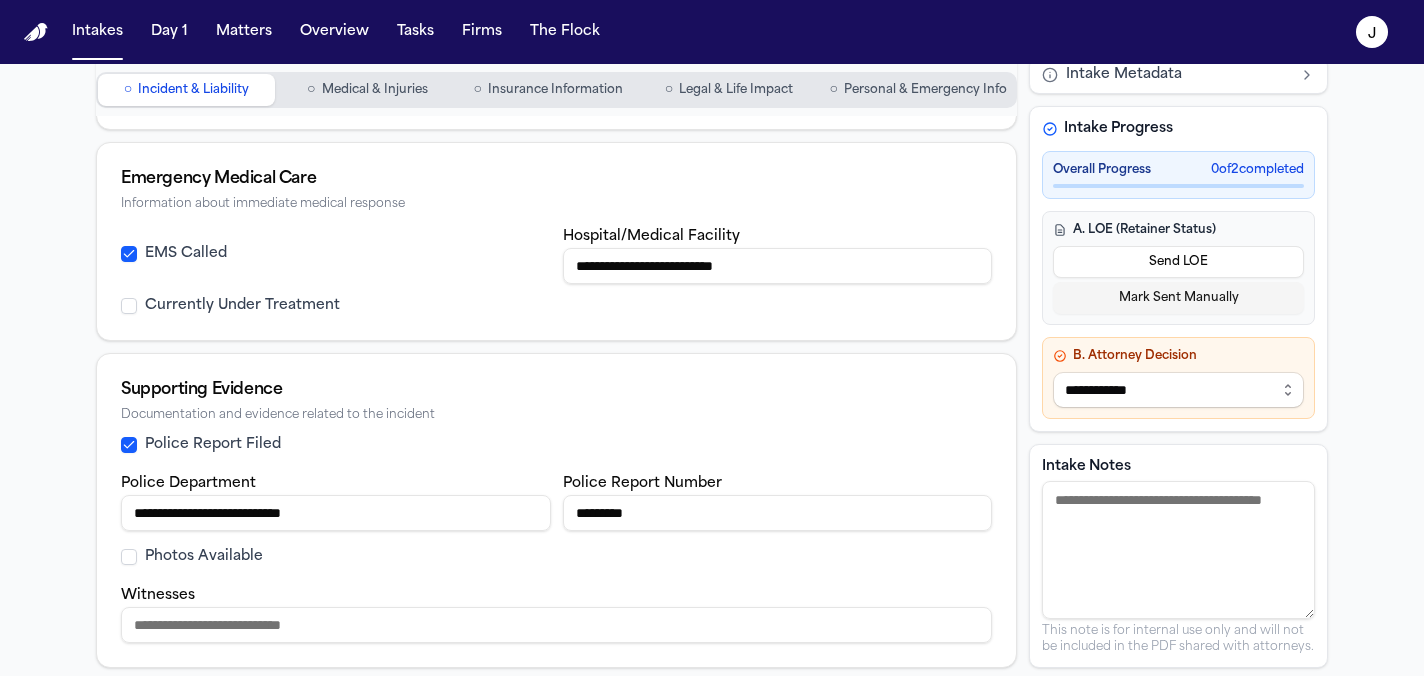 type on "*********" 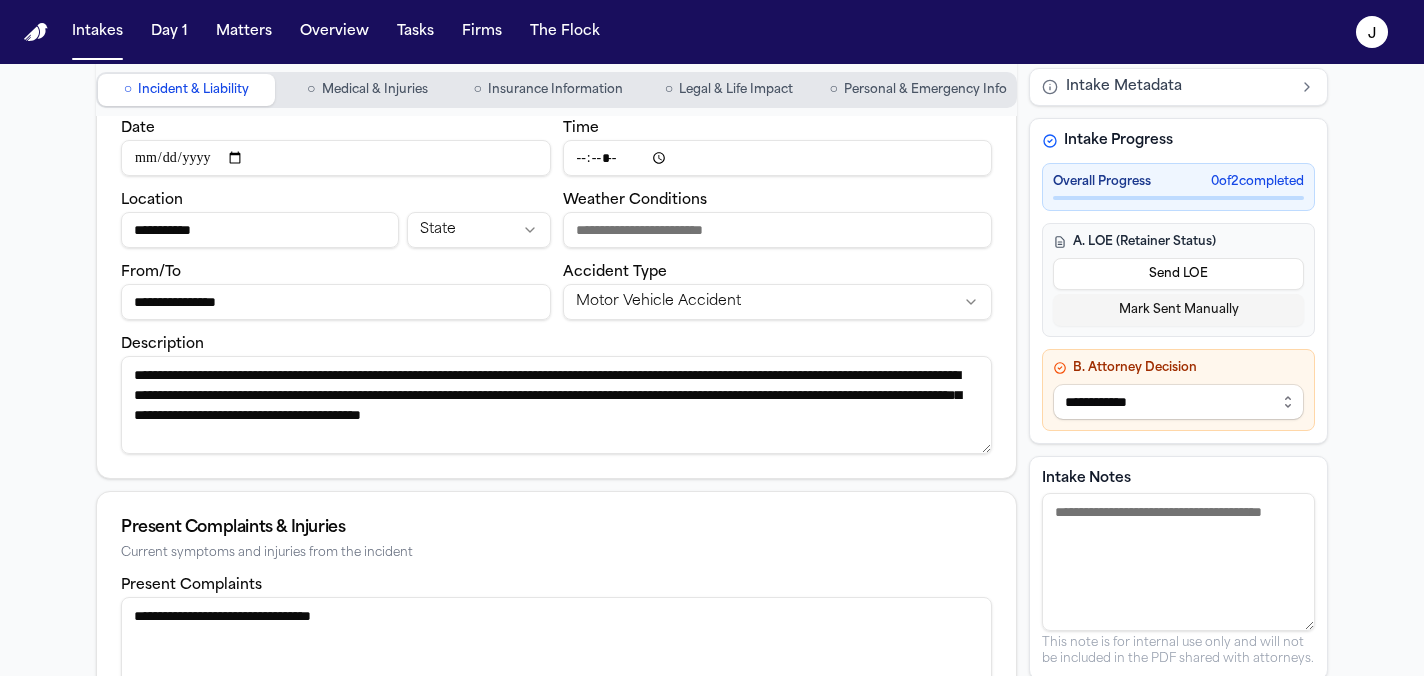 scroll, scrollTop: 0, scrollLeft: 0, axis: both 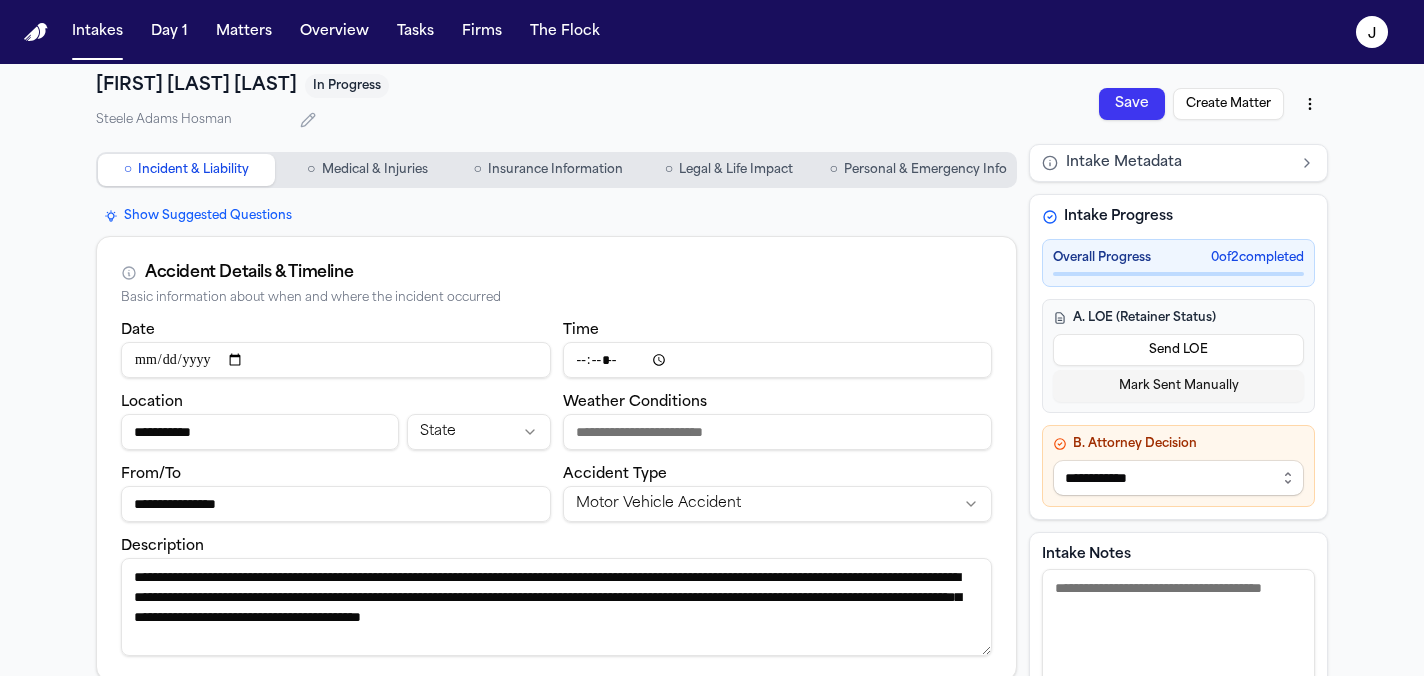 click on "Medical & Injuries" at bounding box center (375, 170) 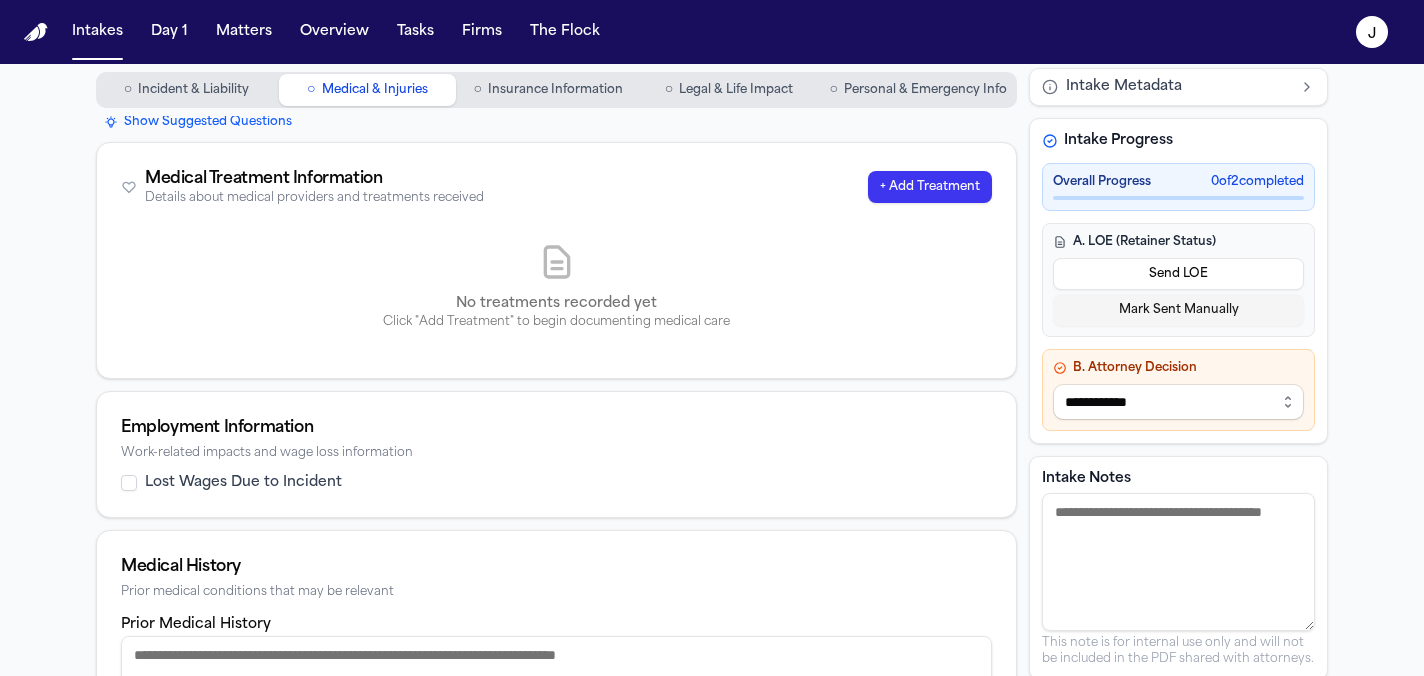 scroll, scrollTop: 0, scrollLeft: 0, axis: both 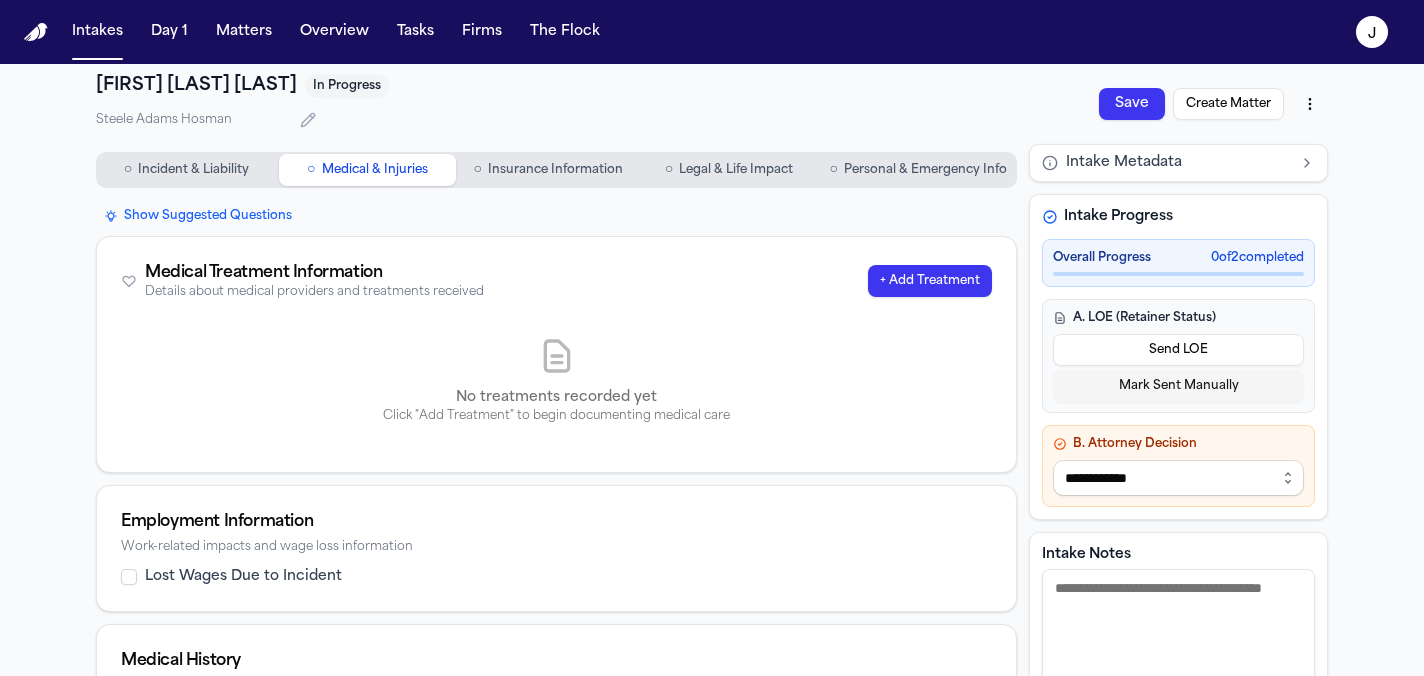 click on "+ Add Treatment" at bounding box center (930, 281) 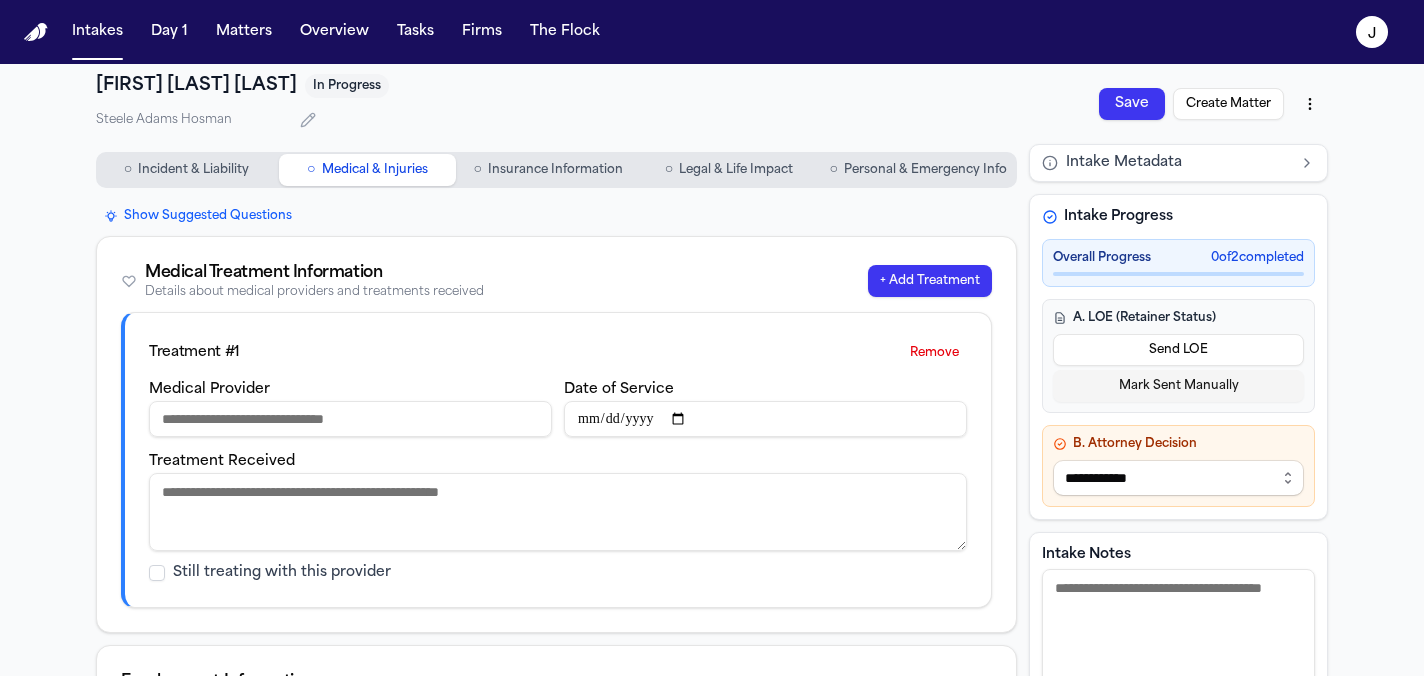 click on "Medical Provider" at bounding box center (350, 419) 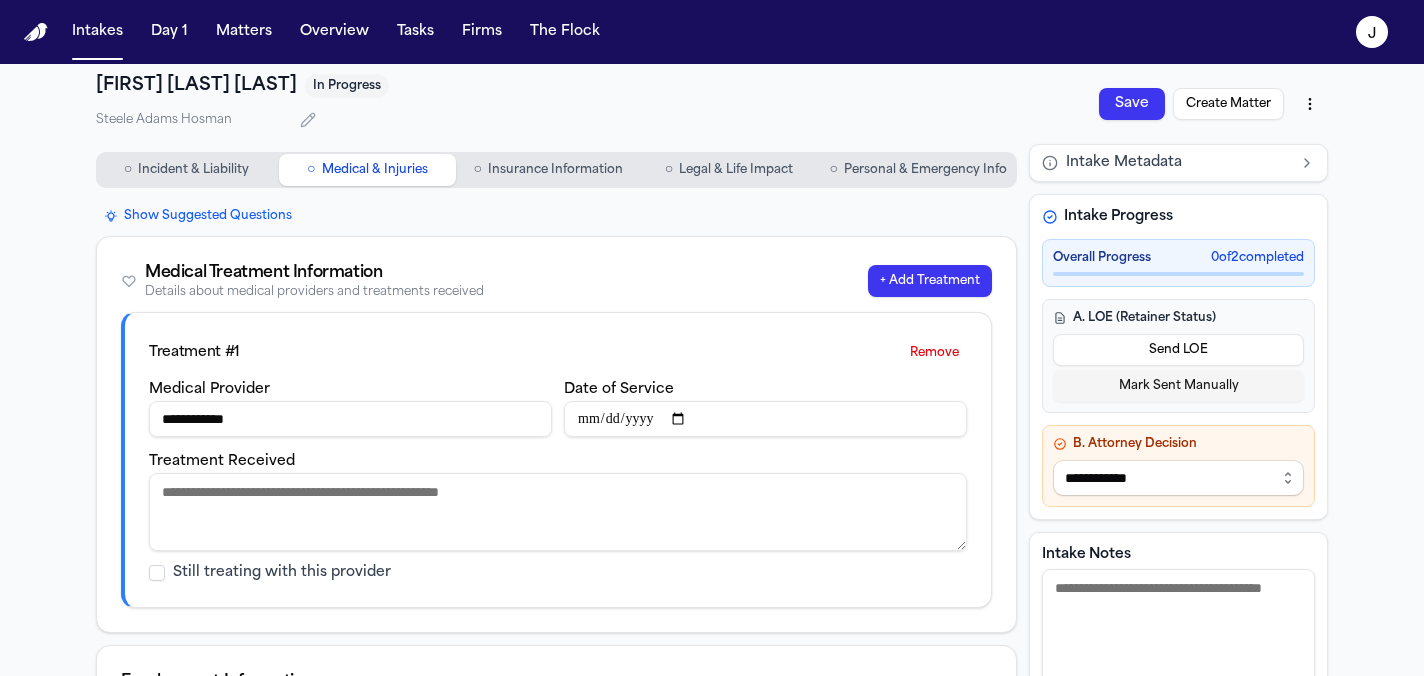 type on "**********" 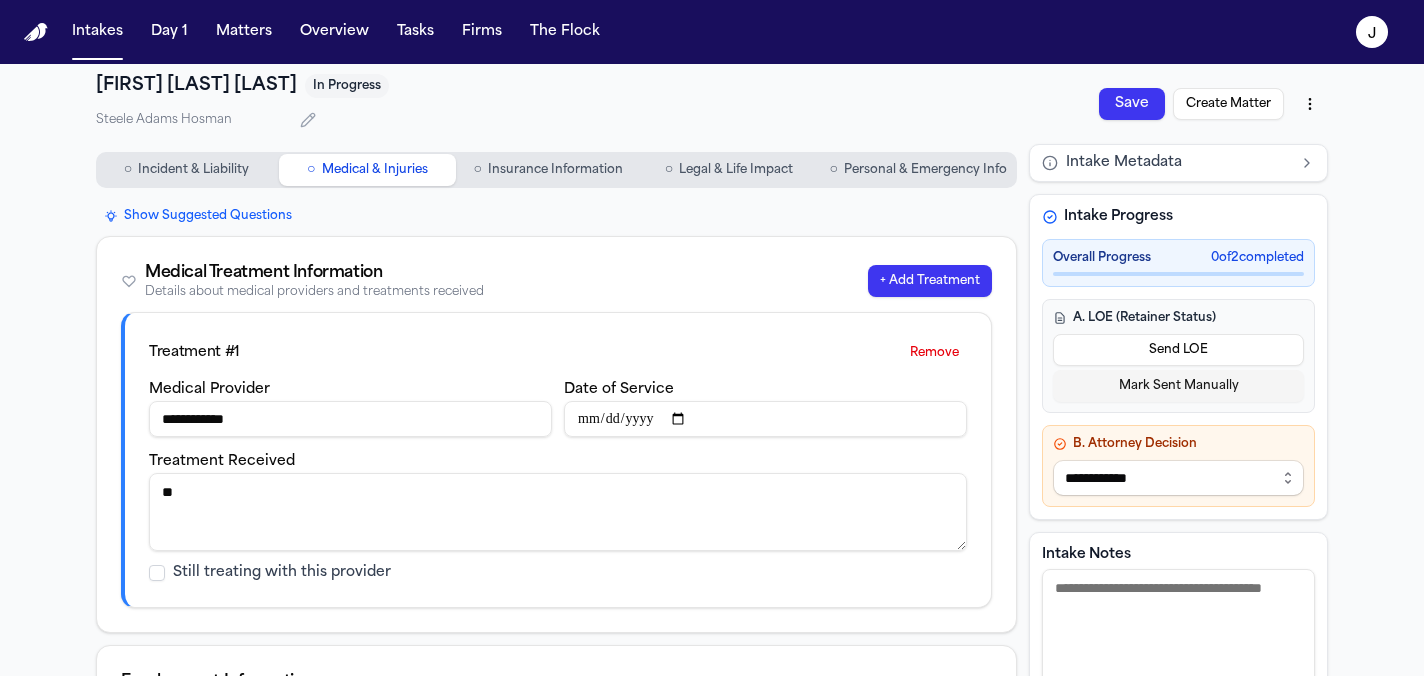 type on "*" 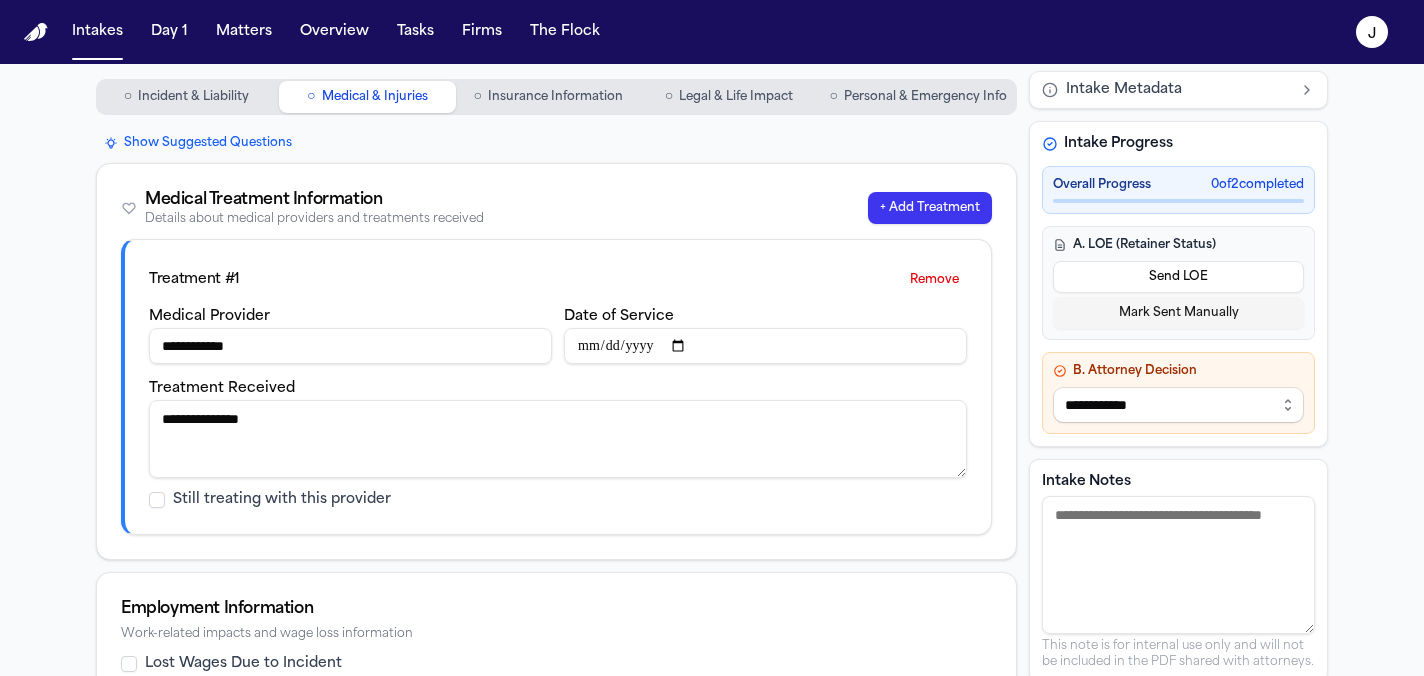scroll, scrollTop: 0, scrollLeft: 0, axis: both 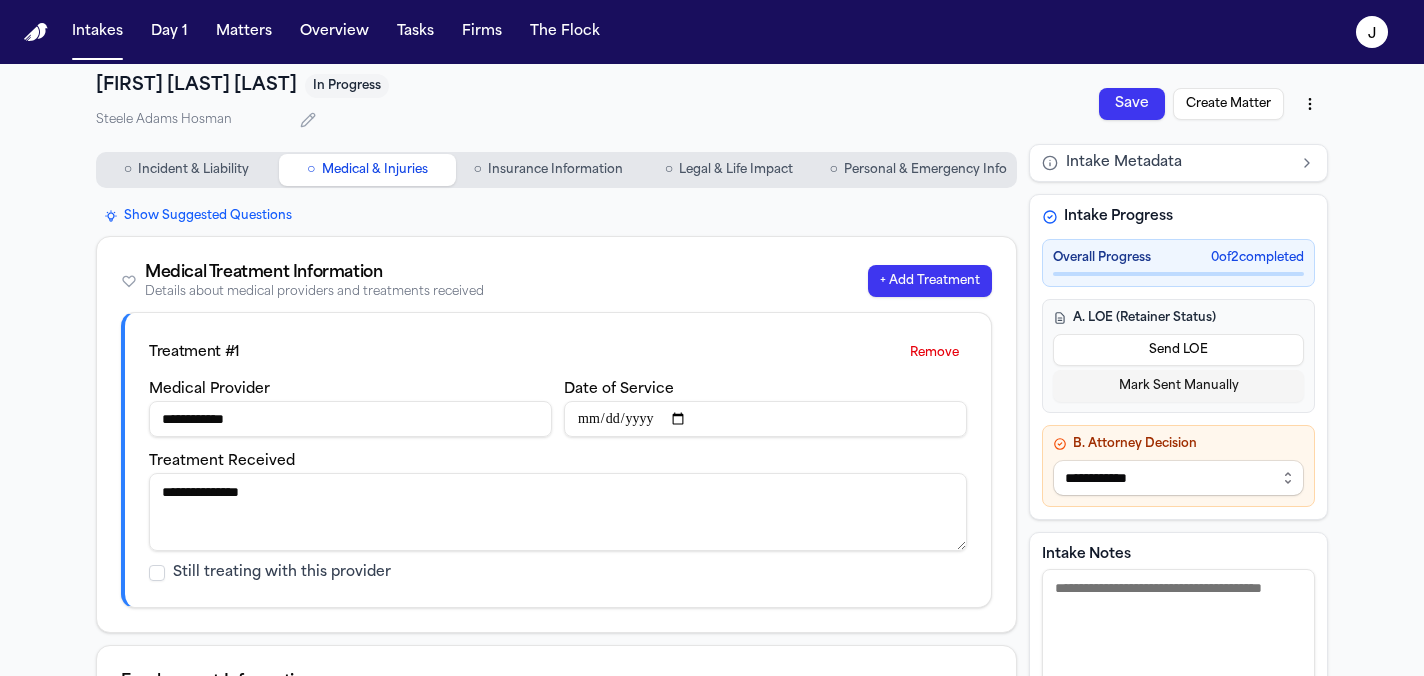 type on "**********" 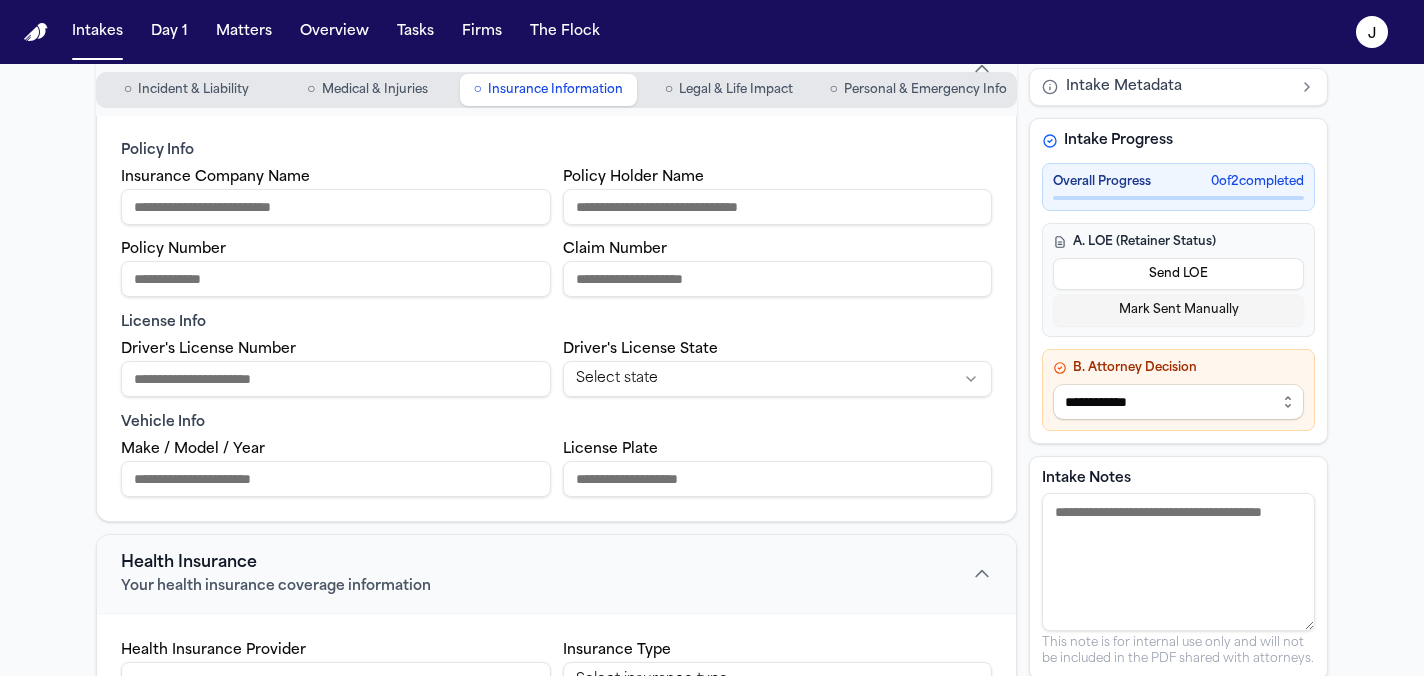 scroll, scrollTop: 191, scrollLeft: 0, axis: vertical 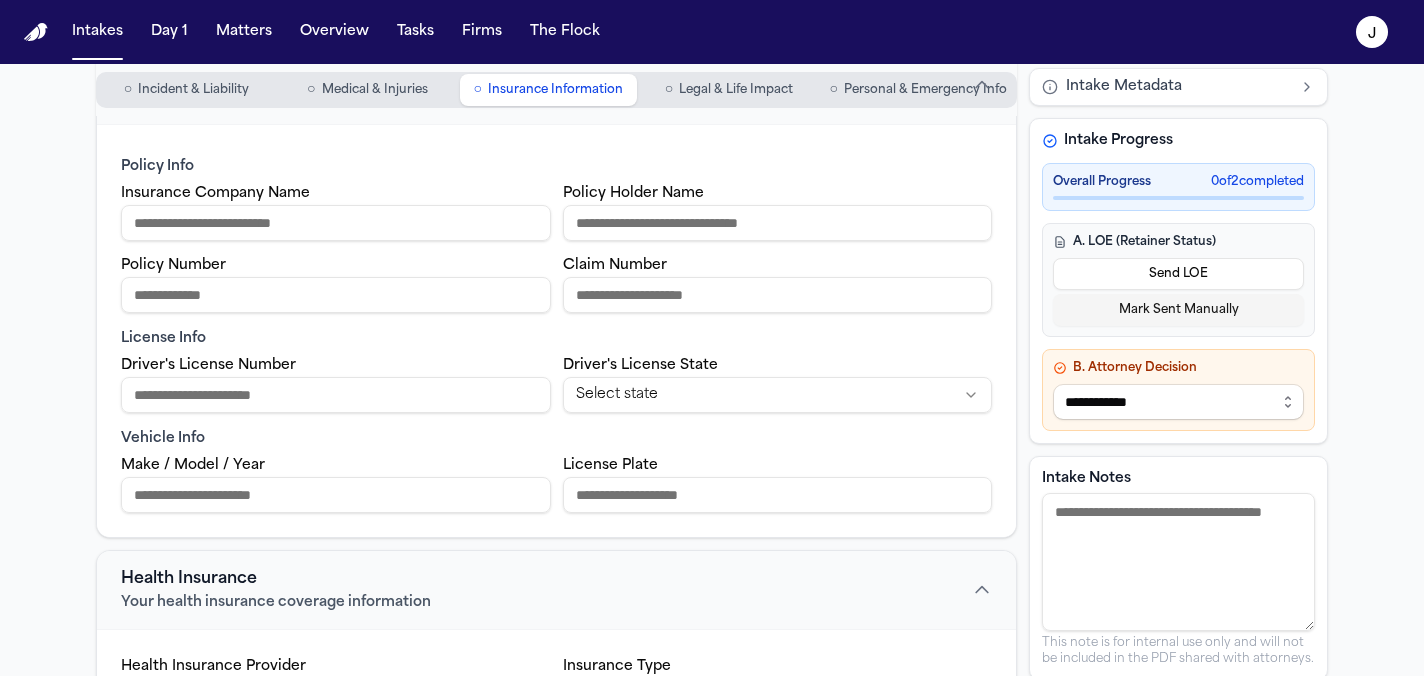 click on "Insurance Company Name" at bounding box center (336, 223) 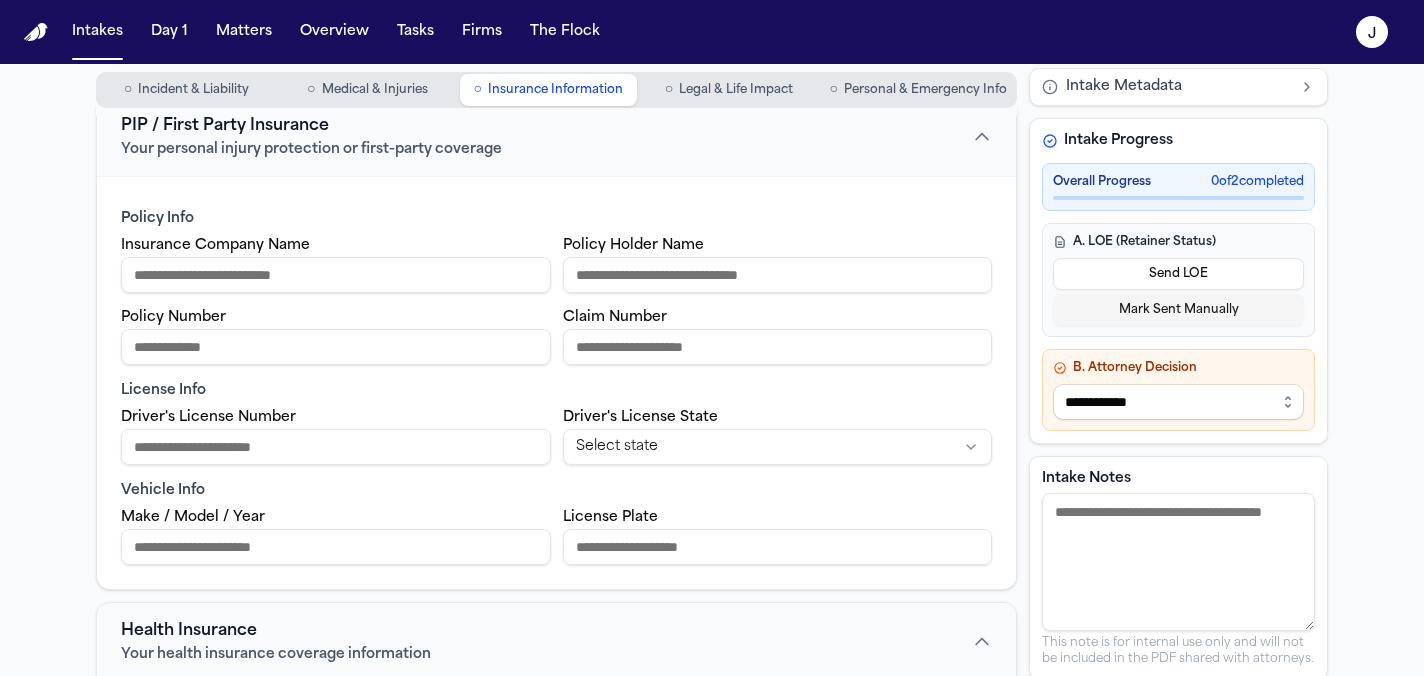 type on "***" 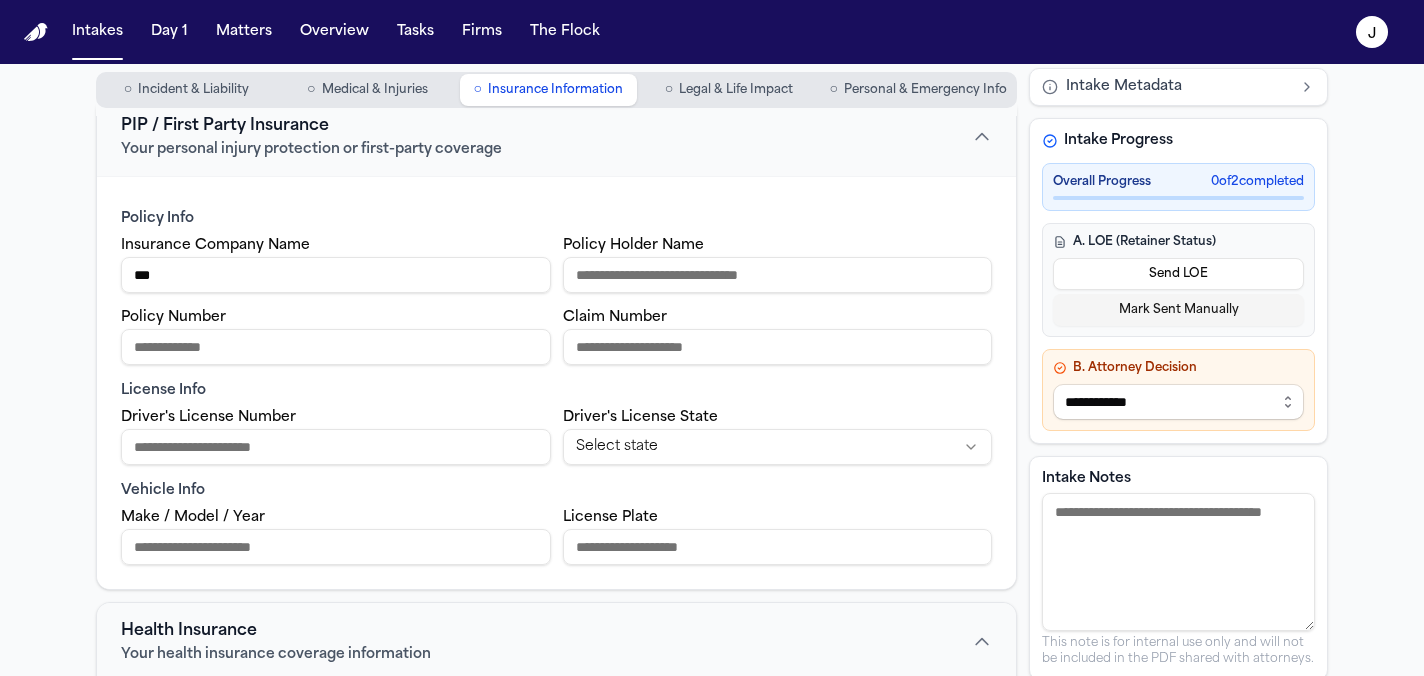click on "Policy Holder Name" at bounding box center [778, 275] 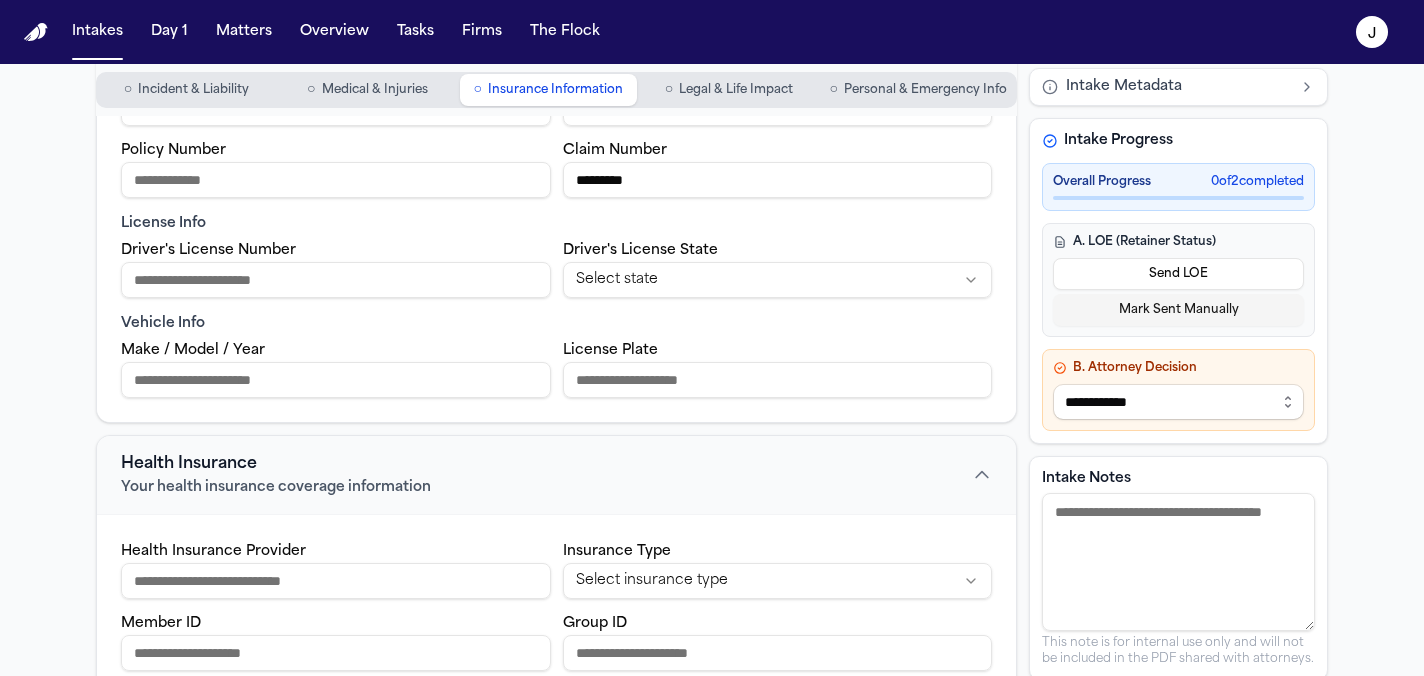 scroll, scrollTop: 404, scrollLeft: 0, axis: vertical 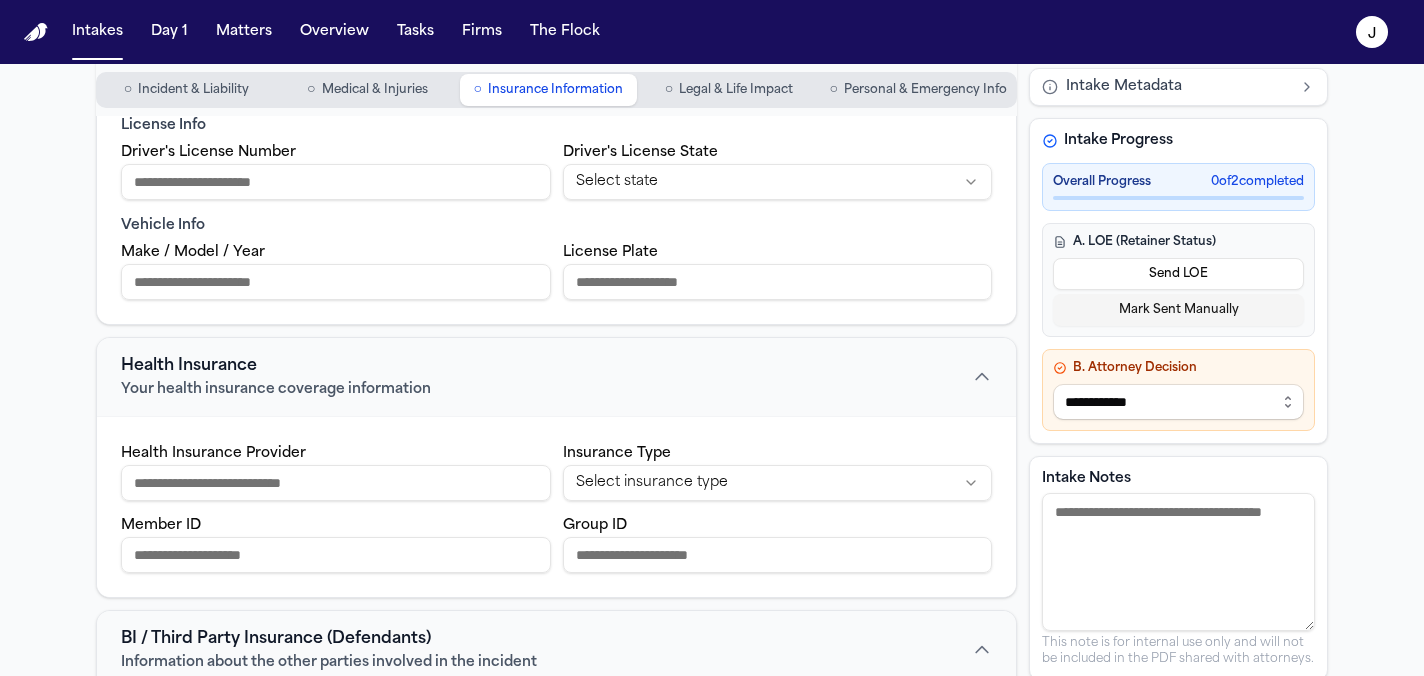 type on "*********" 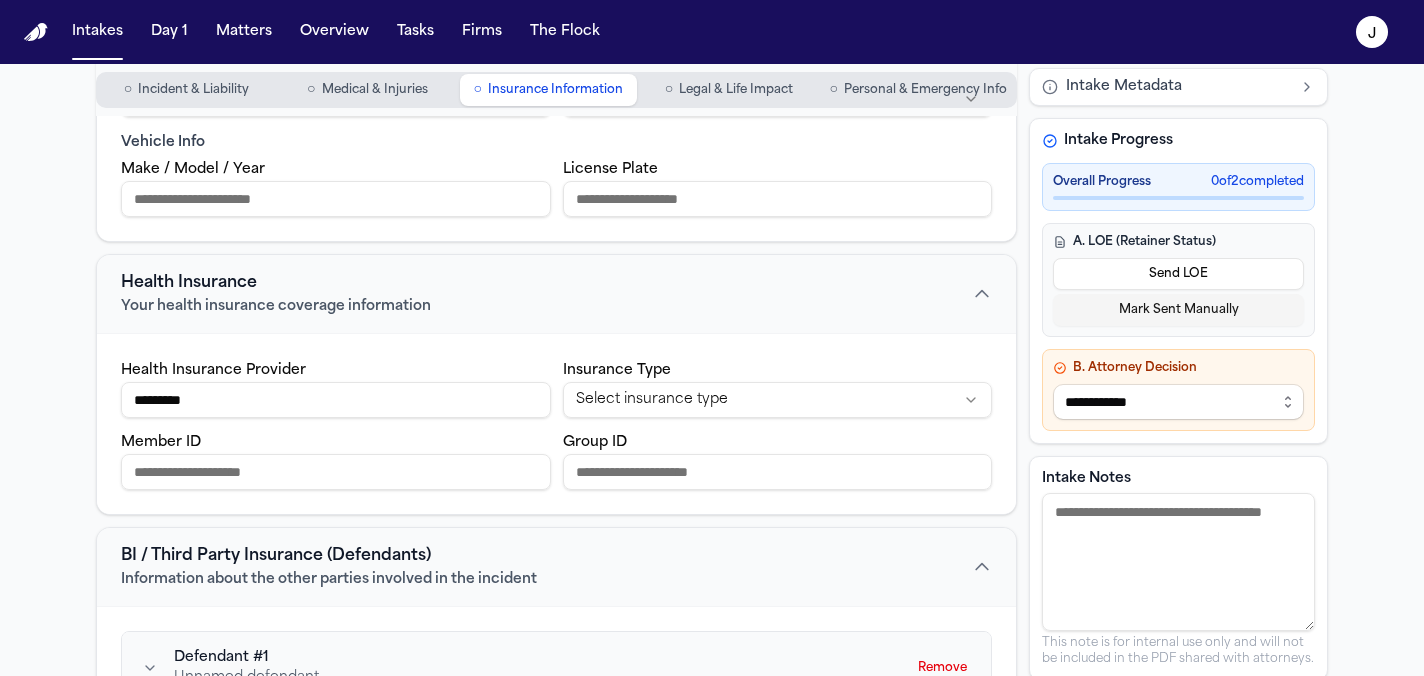 scroll, scrollTop: 499, scrollLeft: 0, axis: vertical 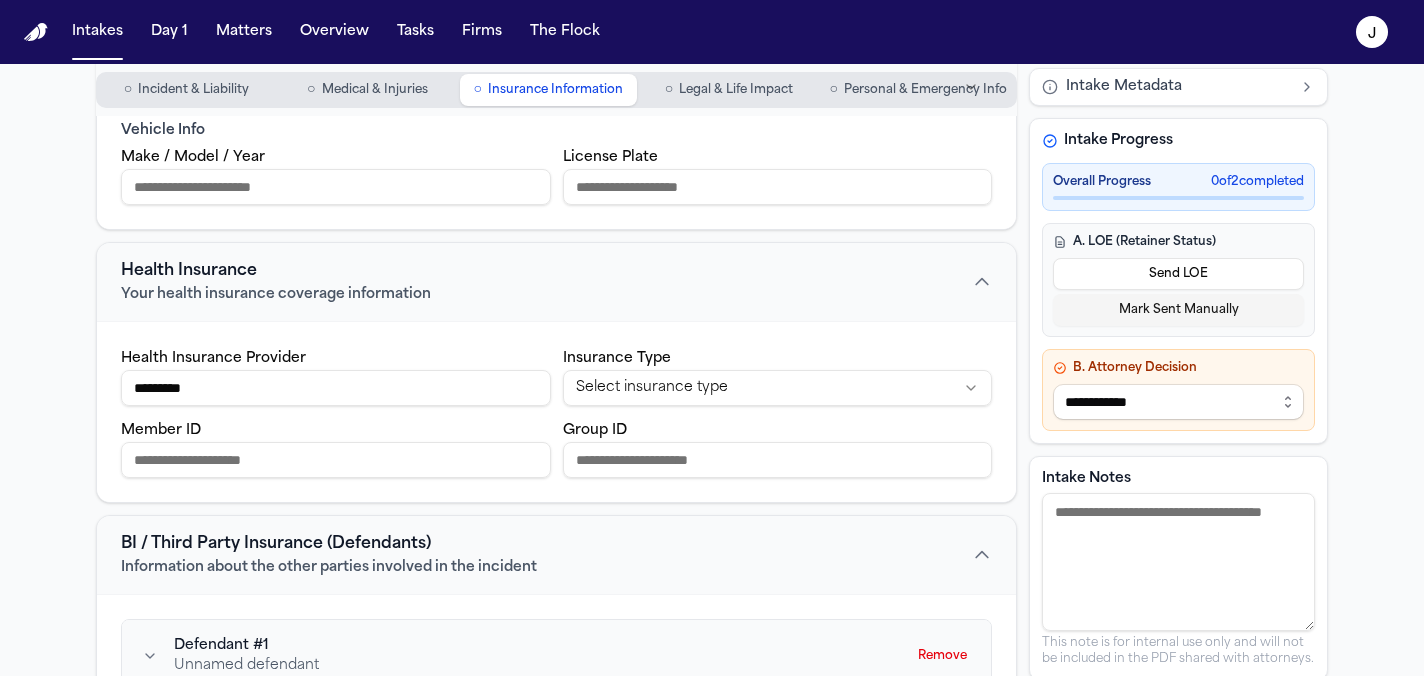 type on "*********" 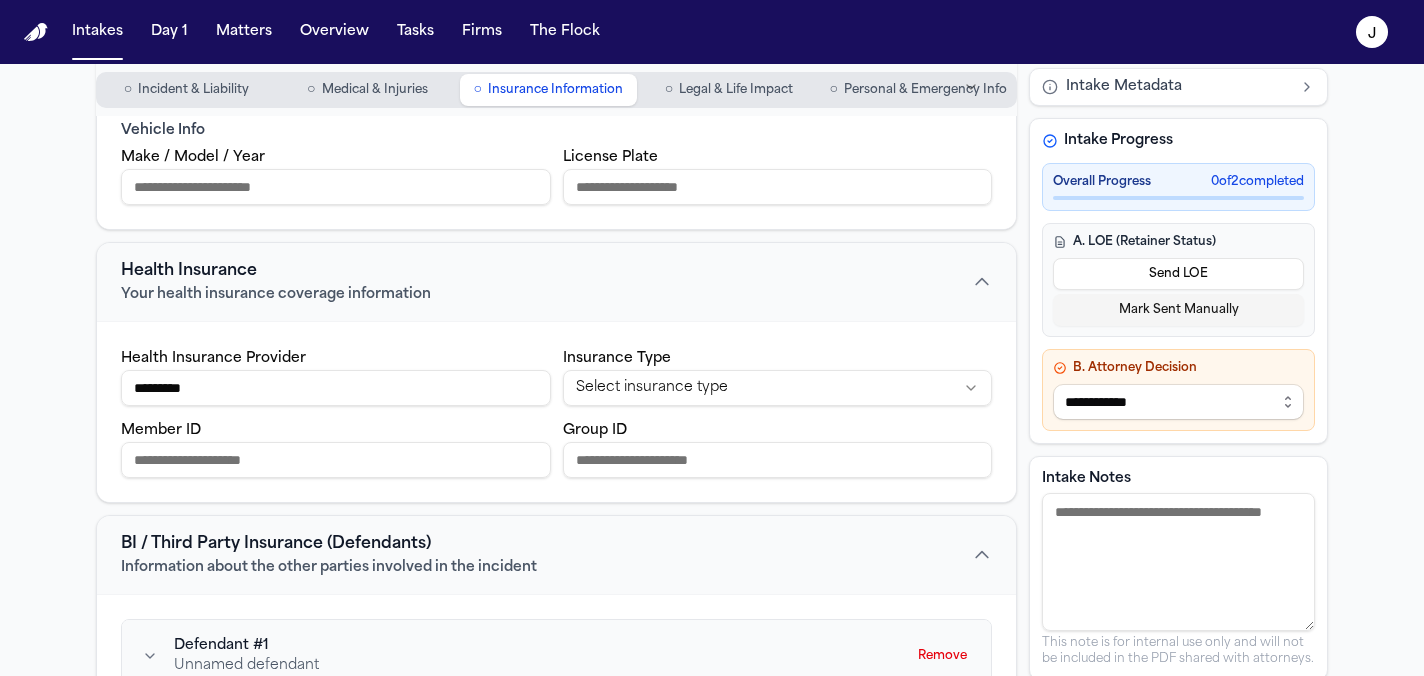 click on "Intakes Day 1 Matters Overview Tasks Firms The Flock J [FIRST] [LAST] Intake In Progress Steele Adams Hosman Save Create Matter ○ Incident & Liability ○ Medical & Injuries ○ Insurance Information ○ Legal & Life Impact ○ Personal & Emergency Info Show Suggested Questions PIP / First Party Insurance Your personal injury protection or first-party coverage Policy Info Insurance Company Name *** Policy Holder Name Policy Number Claim Number ********* License Info Driver's License Number Driver's License State Select state Vehicle Info Make / Model / Year License Plate Health Insurance Your health insurance coverage information Health Insurance Provider ********* Insurance Type Select insurance type Member ID Group ID  BI / Third Party Insurance (Defendants)  Information about the other parties involved in the incident Defendant # 1 Unnamed defendant Remove Defendant Info Name Address License Info Driver's License Number Driver's License State Select state Vehicle Info 0  of  2" at bounding box center (712, 338) 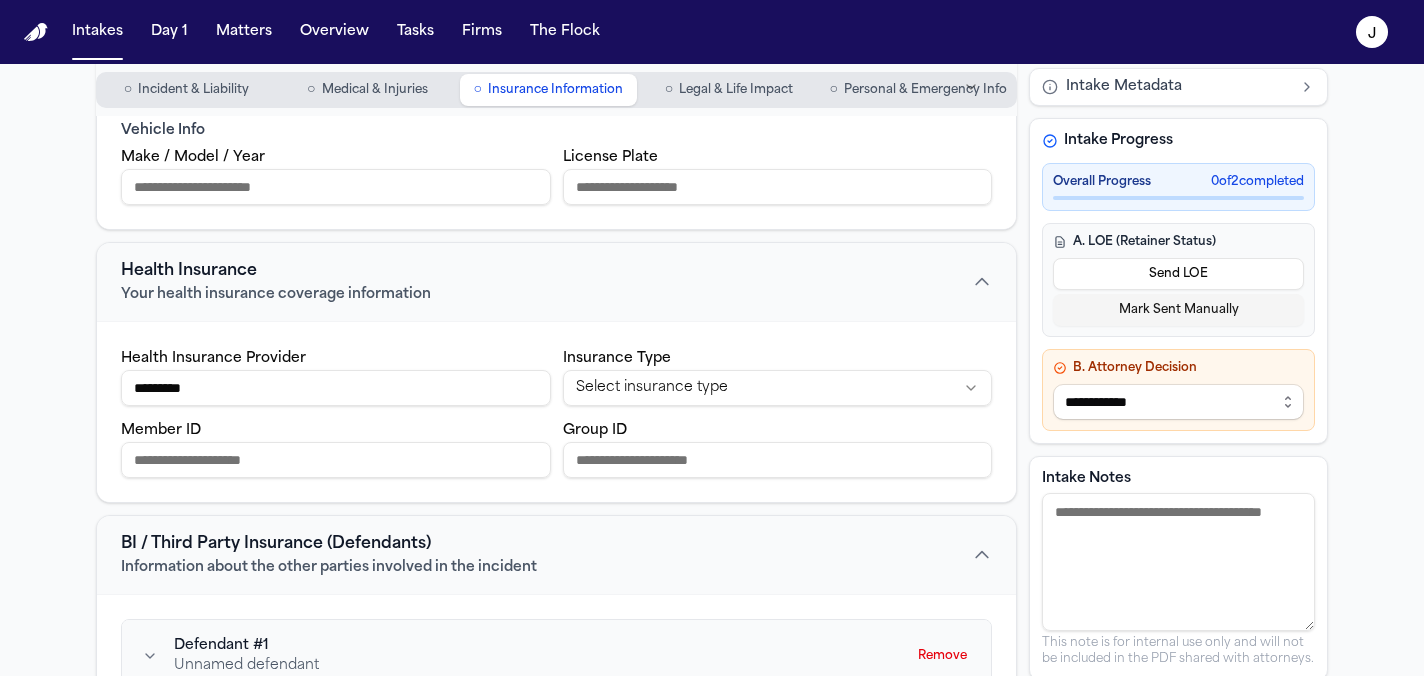 click on "Member ID" at bounding box center [336, 460] 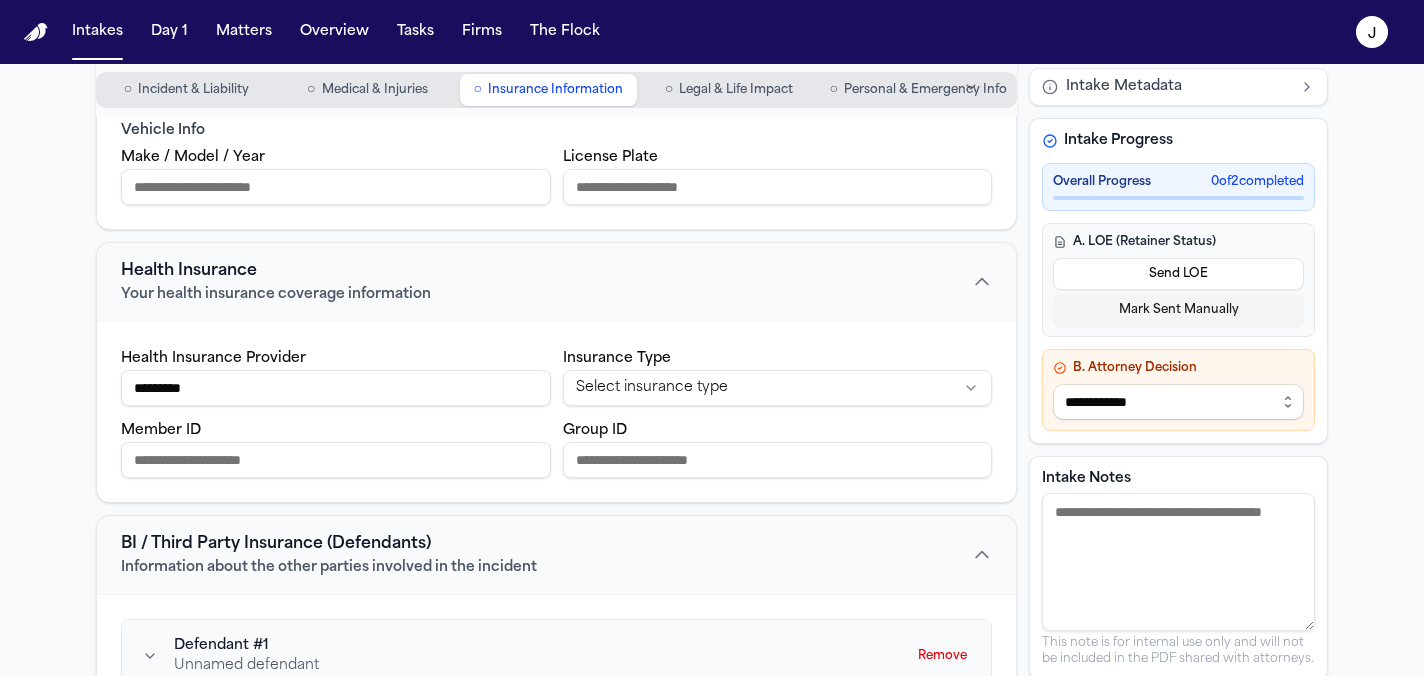 click on "Member ID" at bounding box center (336, 460) 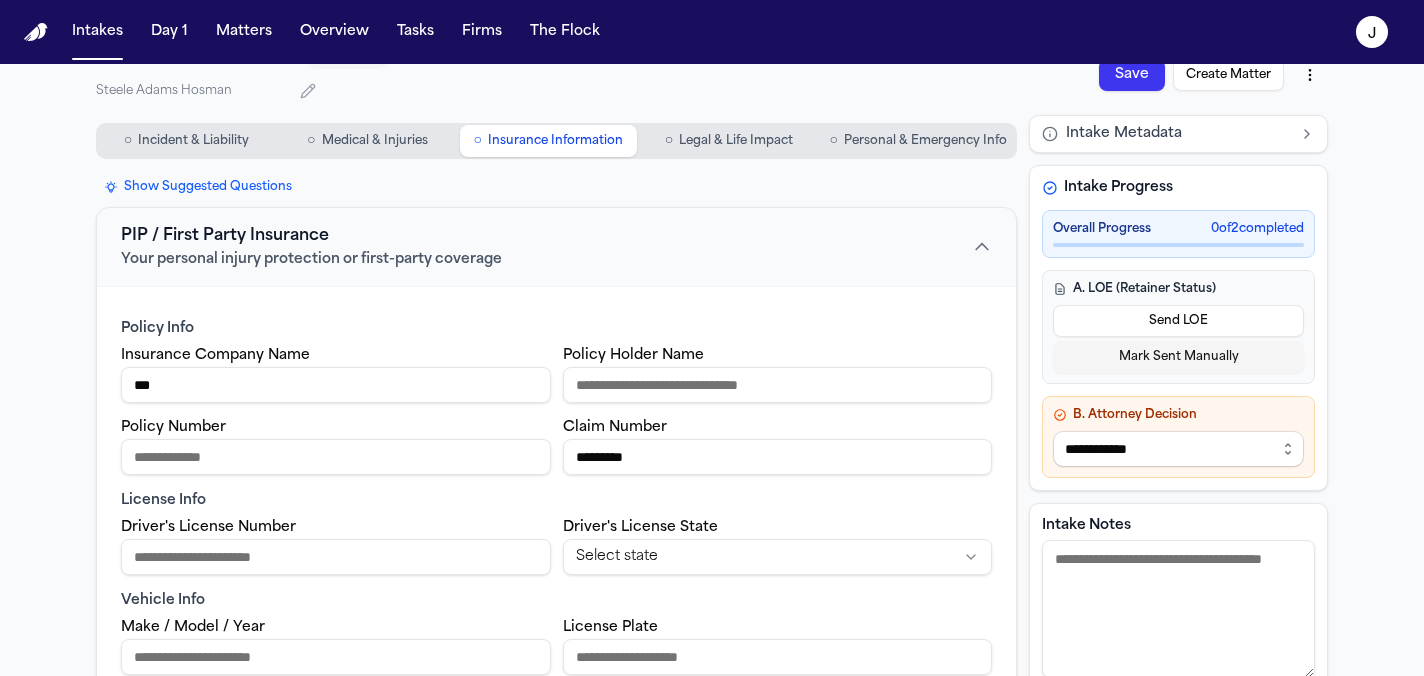 scroll, scrollTop: 0, scrollLeft: 0, axis: both 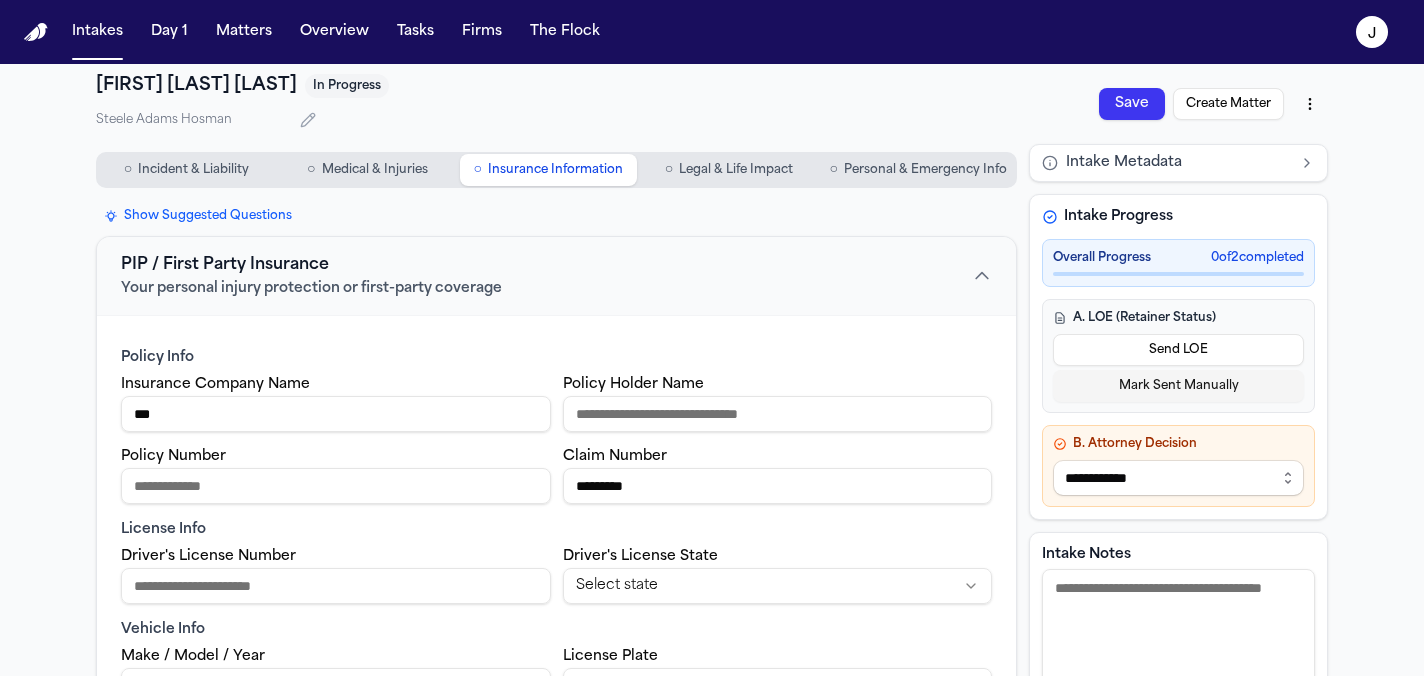type on "**********" 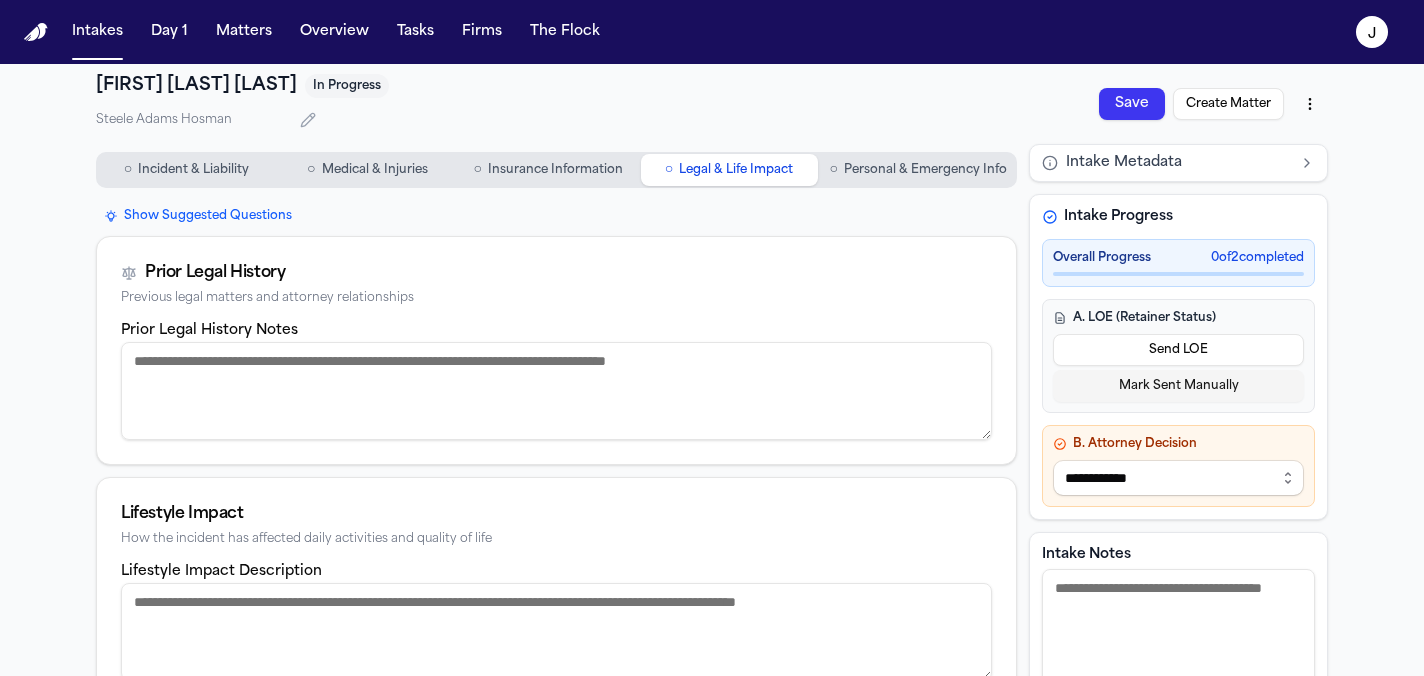 click on "Personal & Emergency Info" at bounding box center (925, 170) 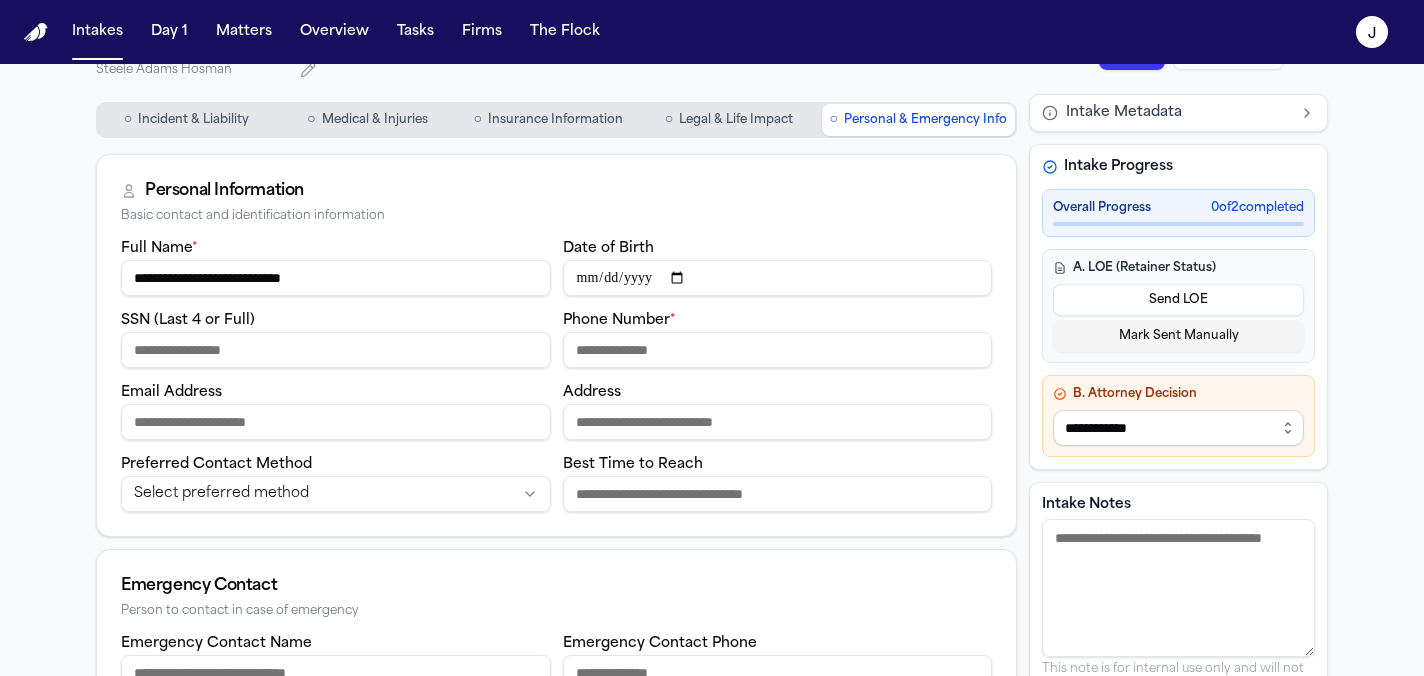 scroll, scrollTop: 61, scrollLeft: 0, axis: vertical 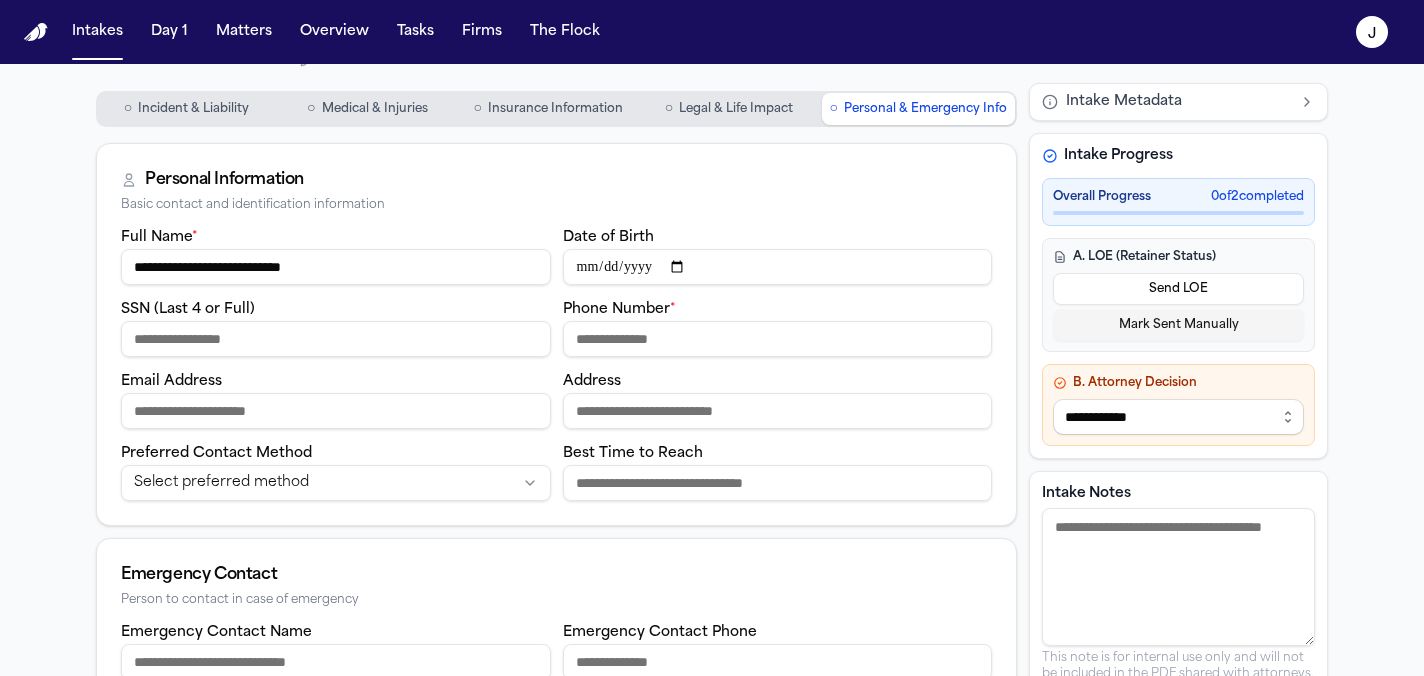 click on "Date of Birth" at bounding box center [778, 267] 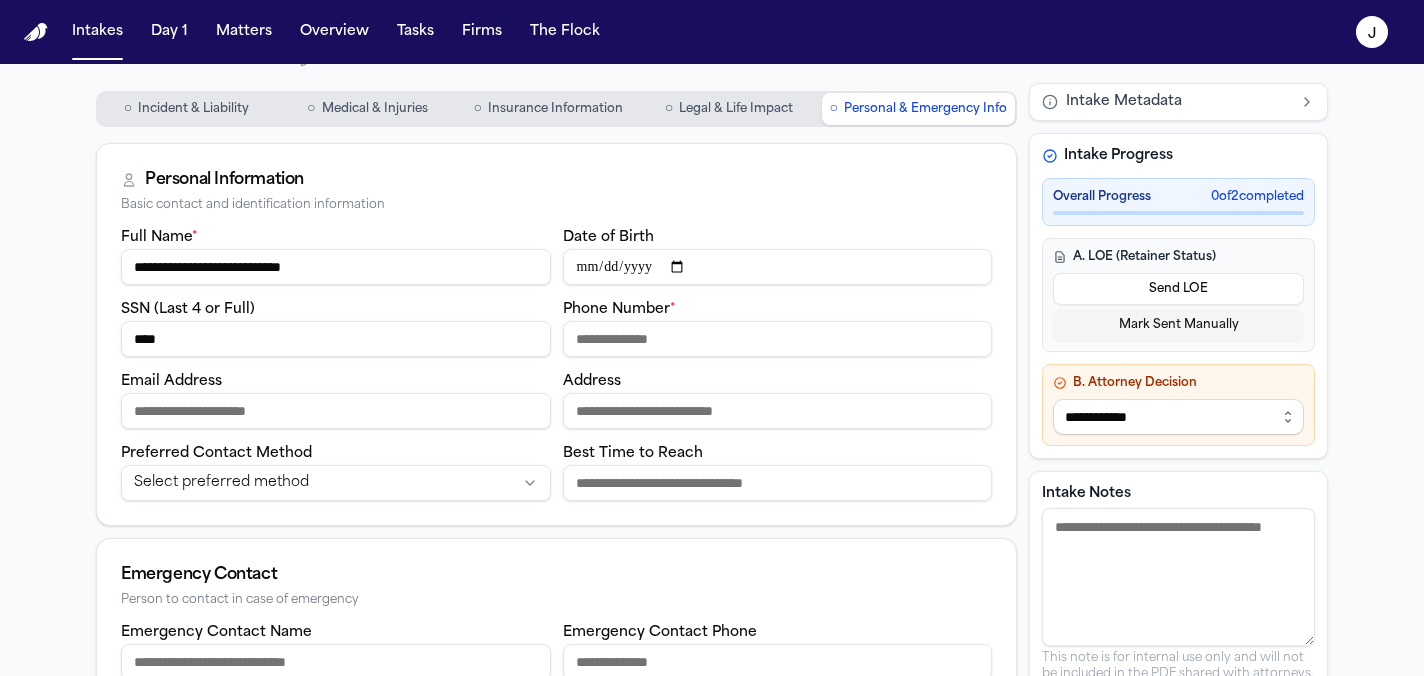 type on "****" 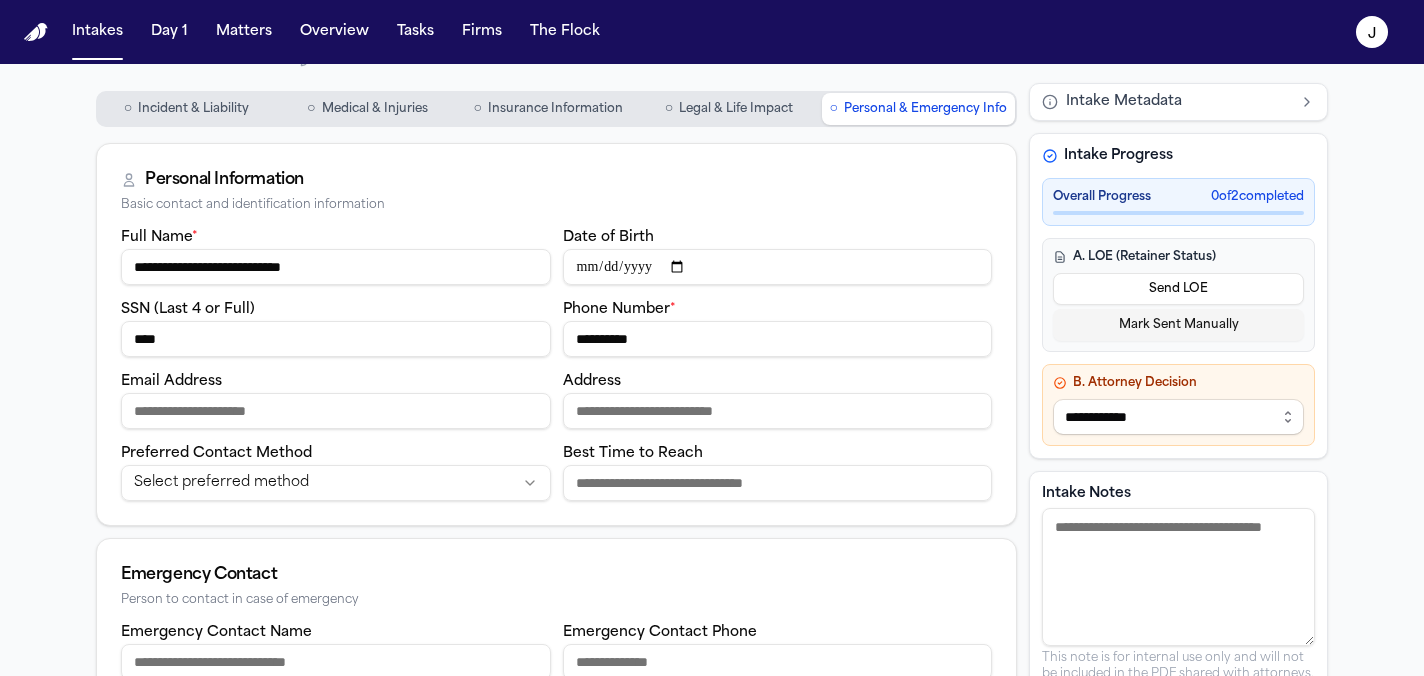 type on "**********" 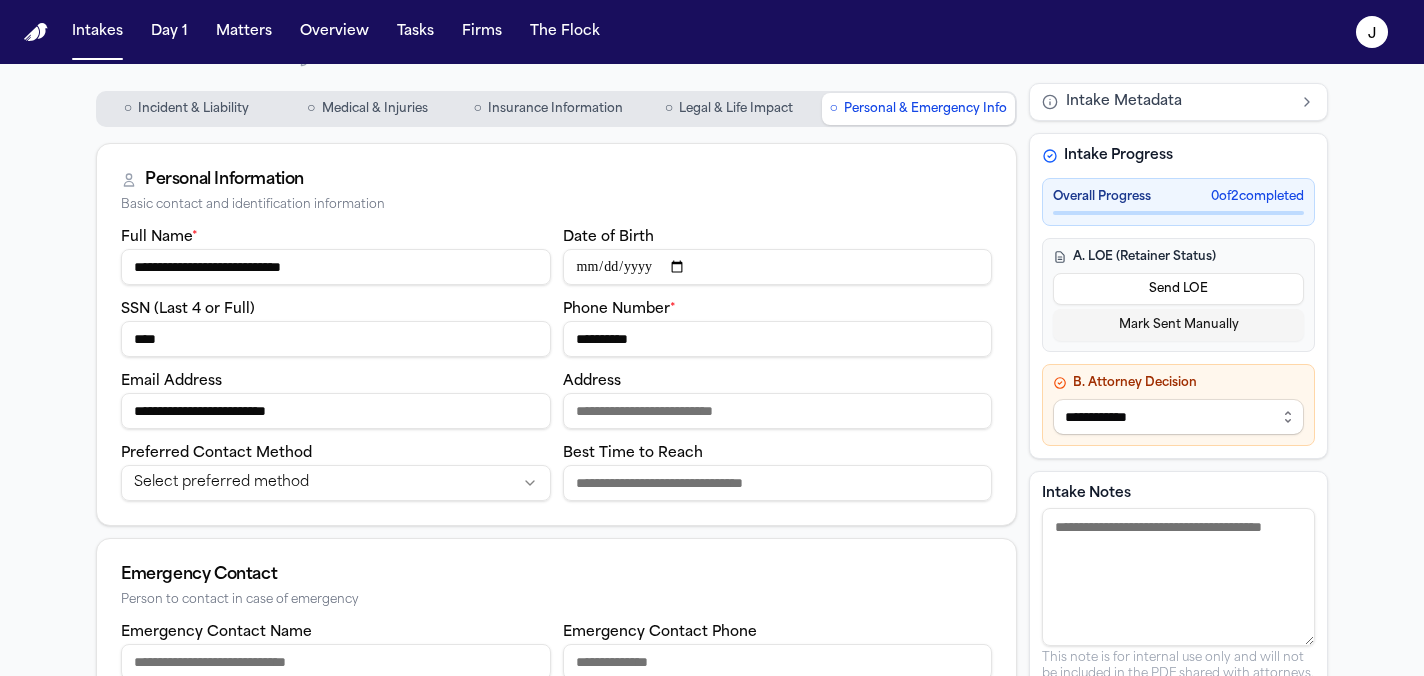 type on "**********" 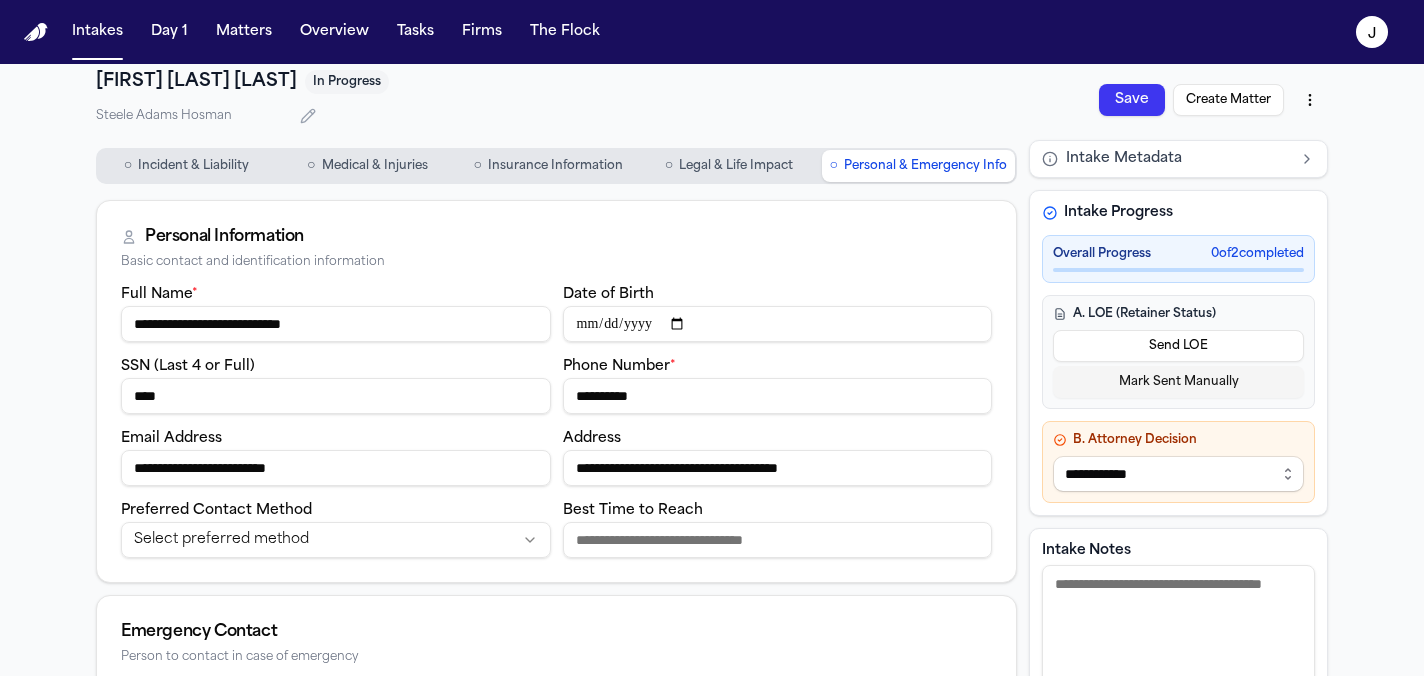 scroll, scrollTop: 0, scrollLeft: 0, axis: both 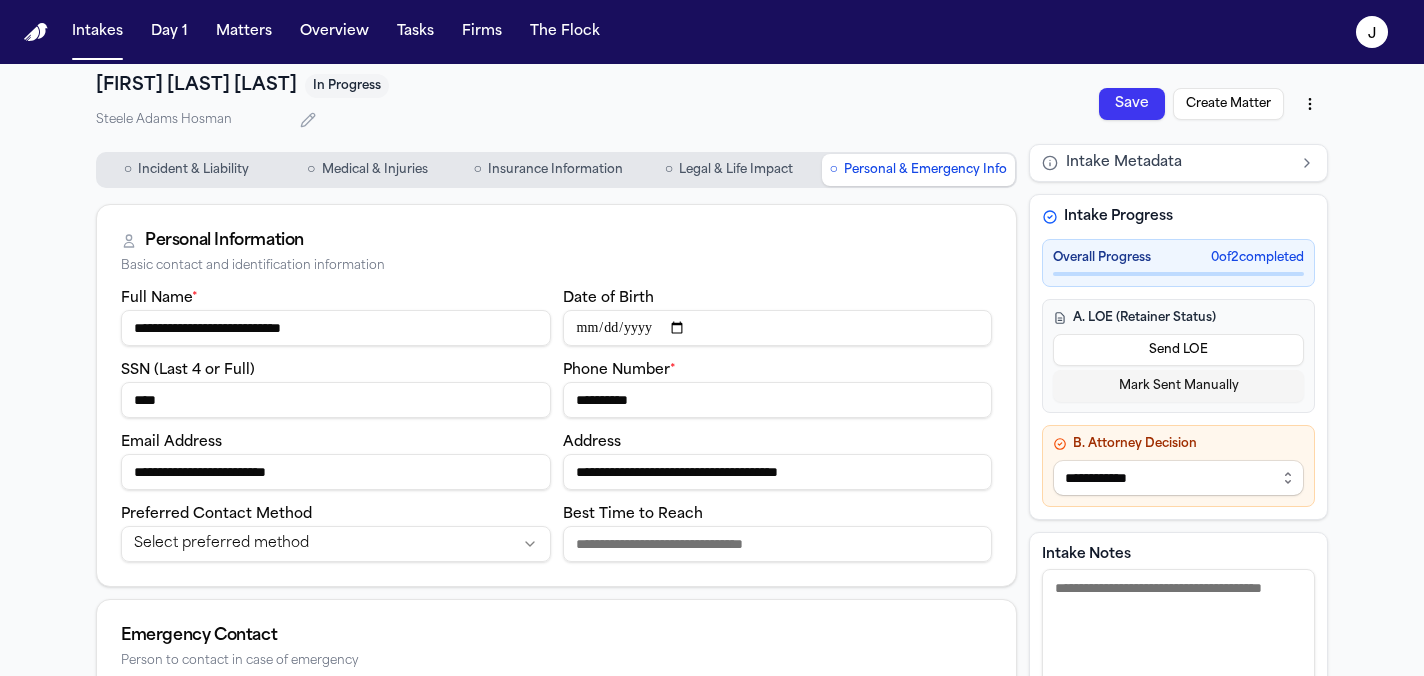 type on "**********" 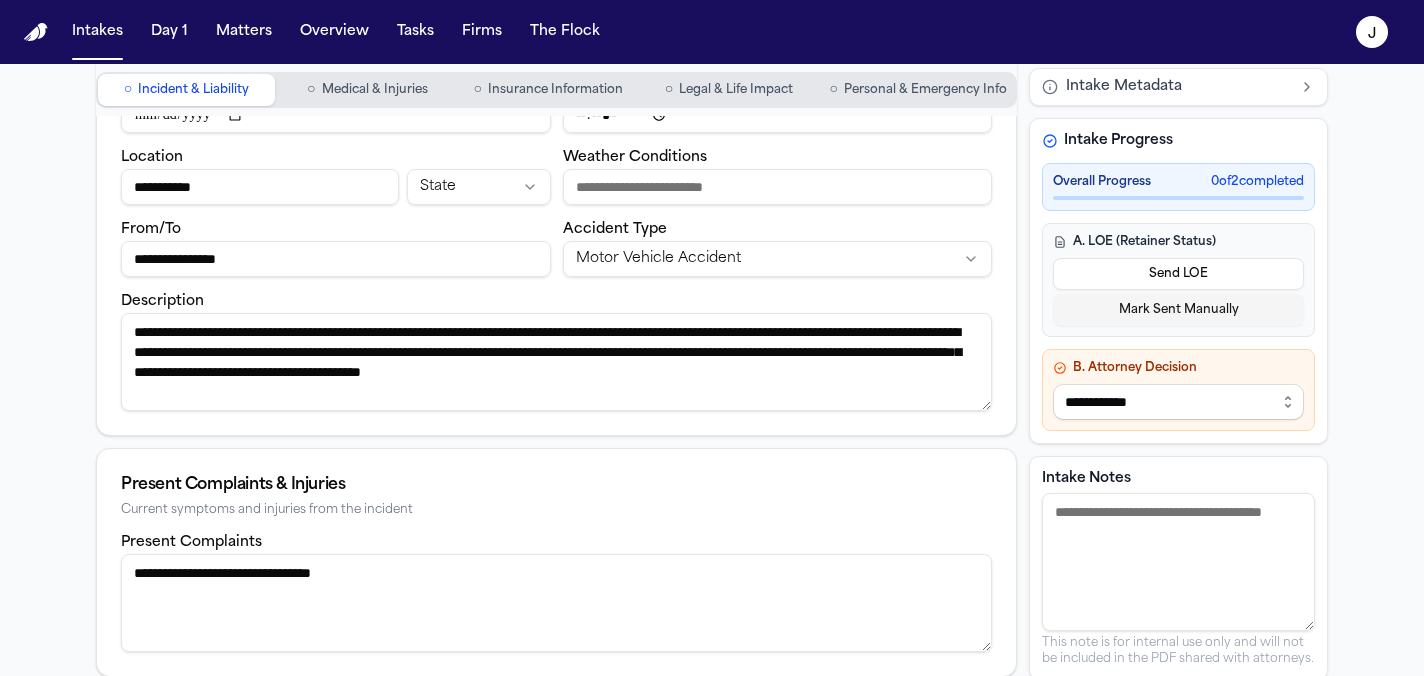 scroll, scrollTop: 0, scrollLeft: 0, axis: both 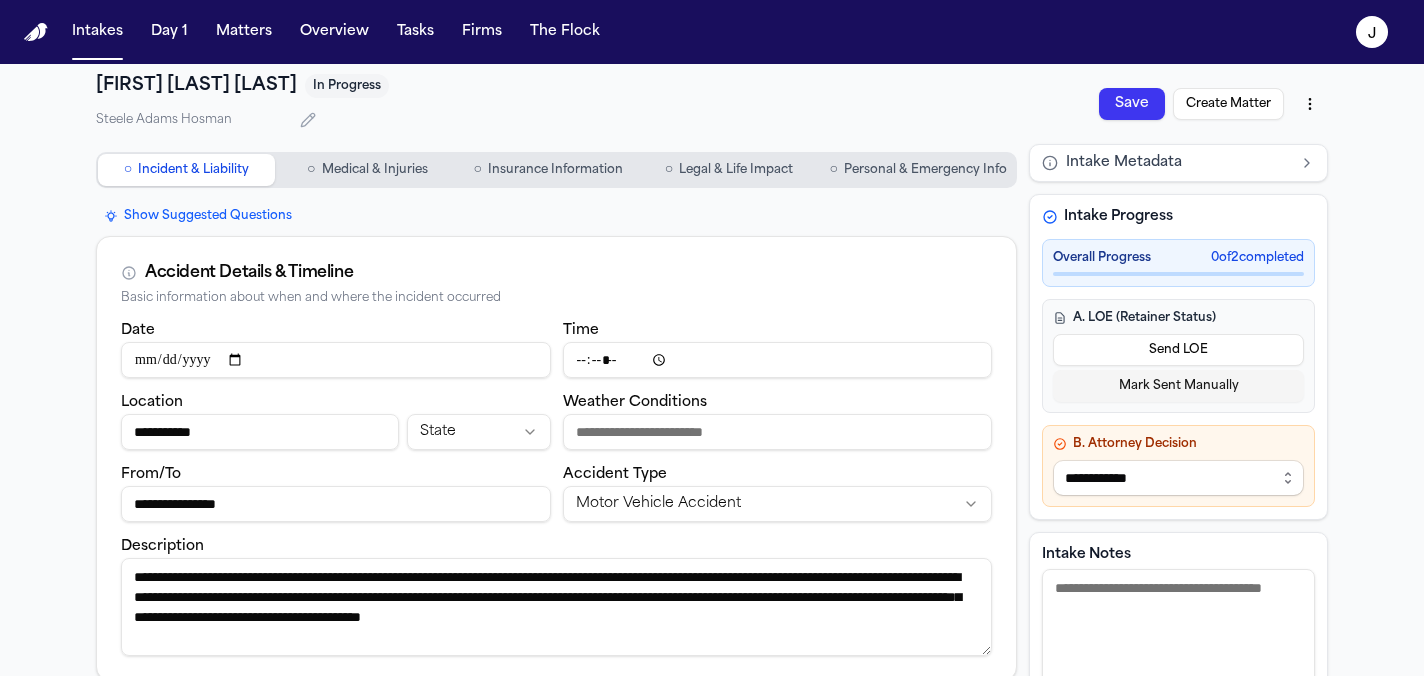 click on "Medical & Injuries" at bounding box center [375, 170] 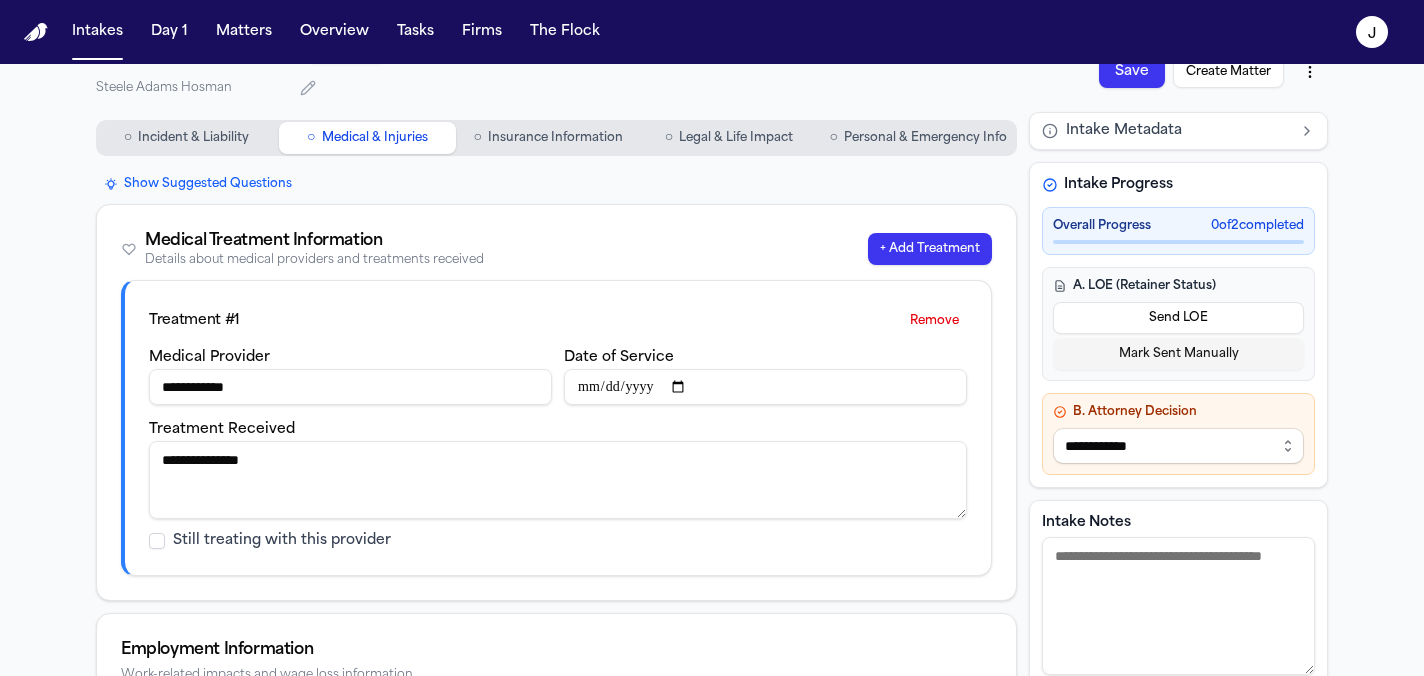 scroll, scrollTop: 0, scrollLeft: 0, axis: both 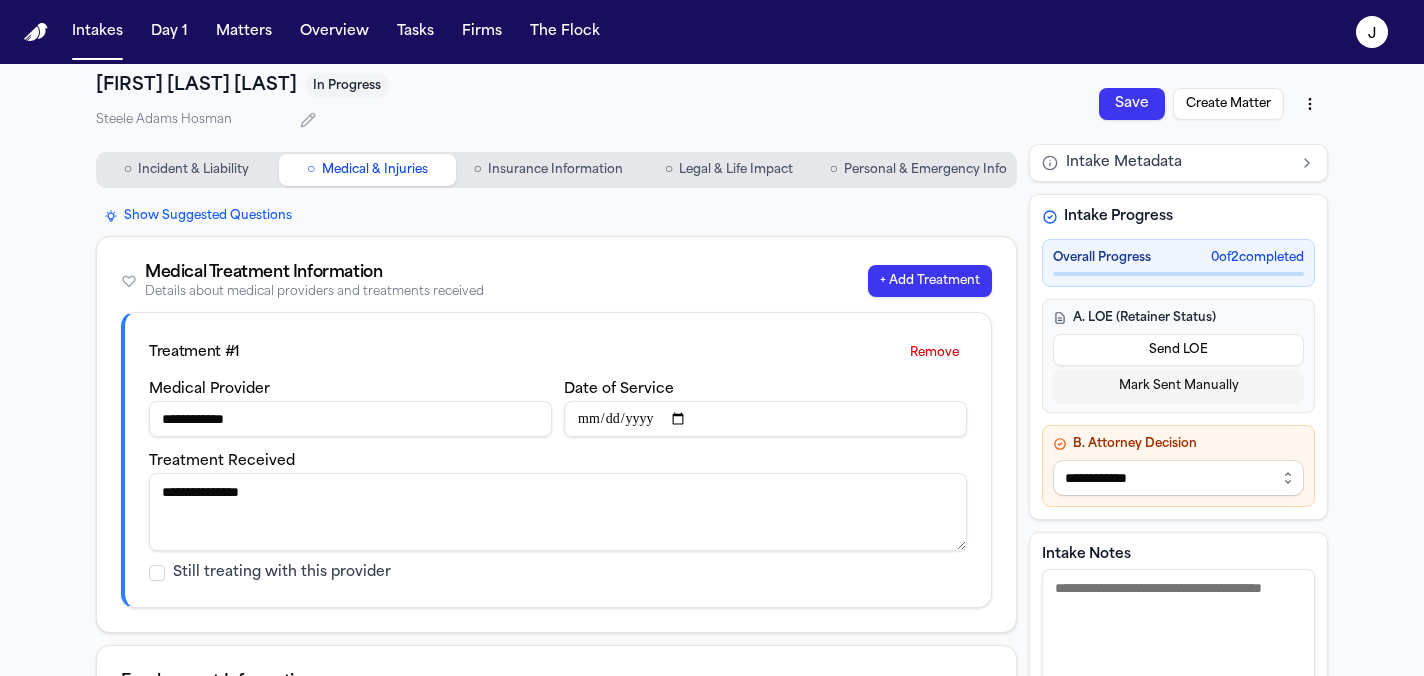 click on "Insurance Information" at bounding box center [555, 170] 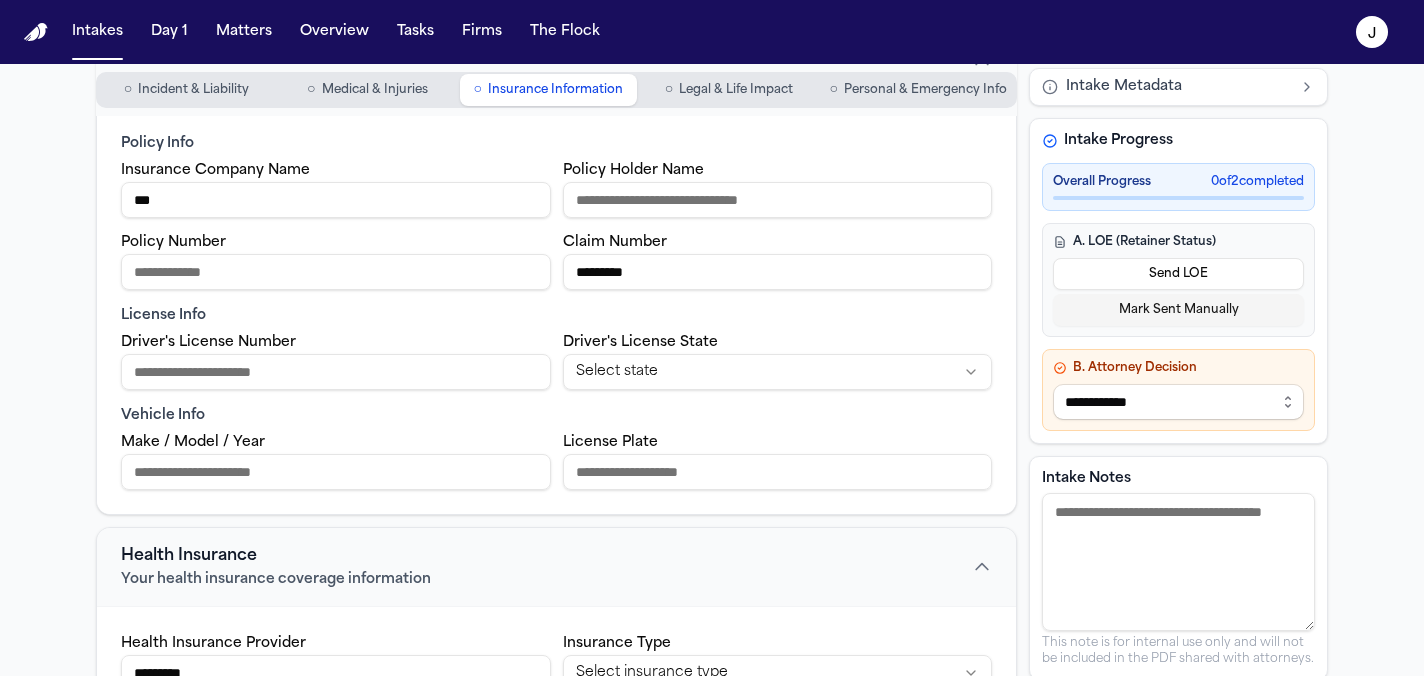 scroll, scrollTop: 0, scrollLeft: 0, axis: both 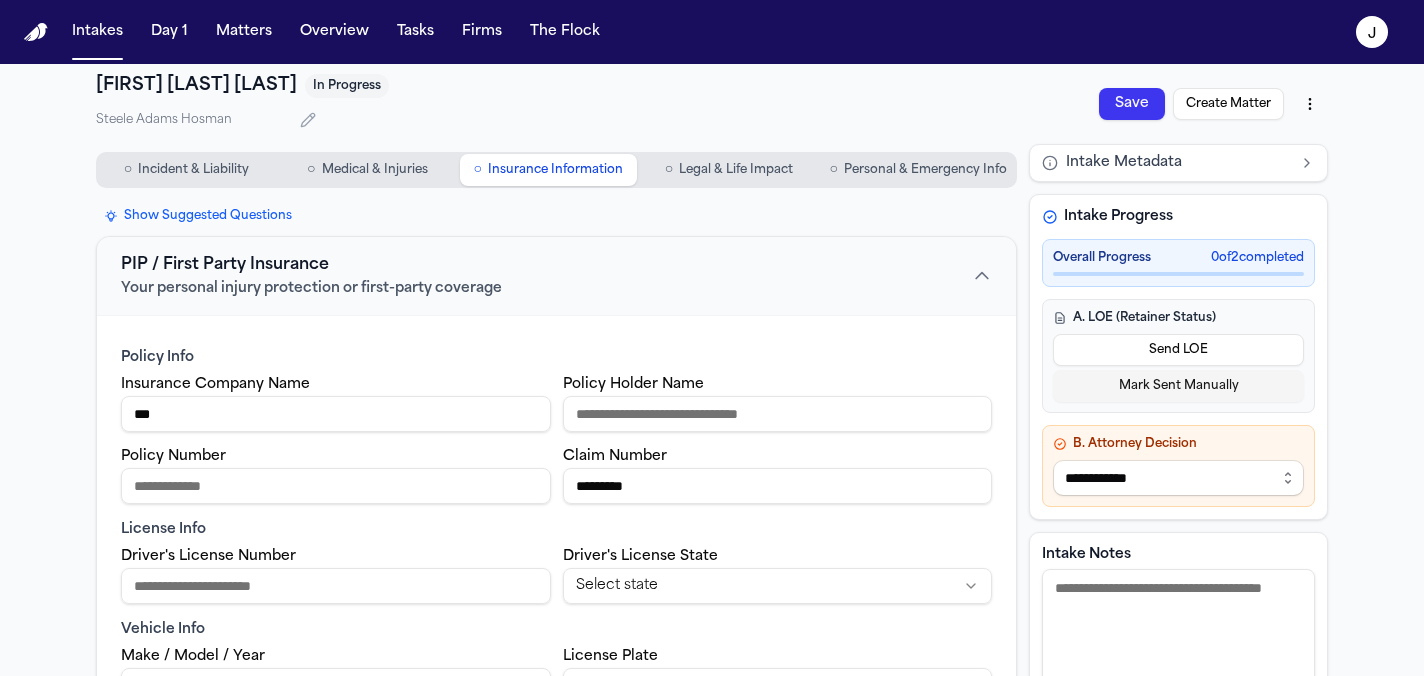 click on "Legal & Life Impact" at bounding box center [736, 170] 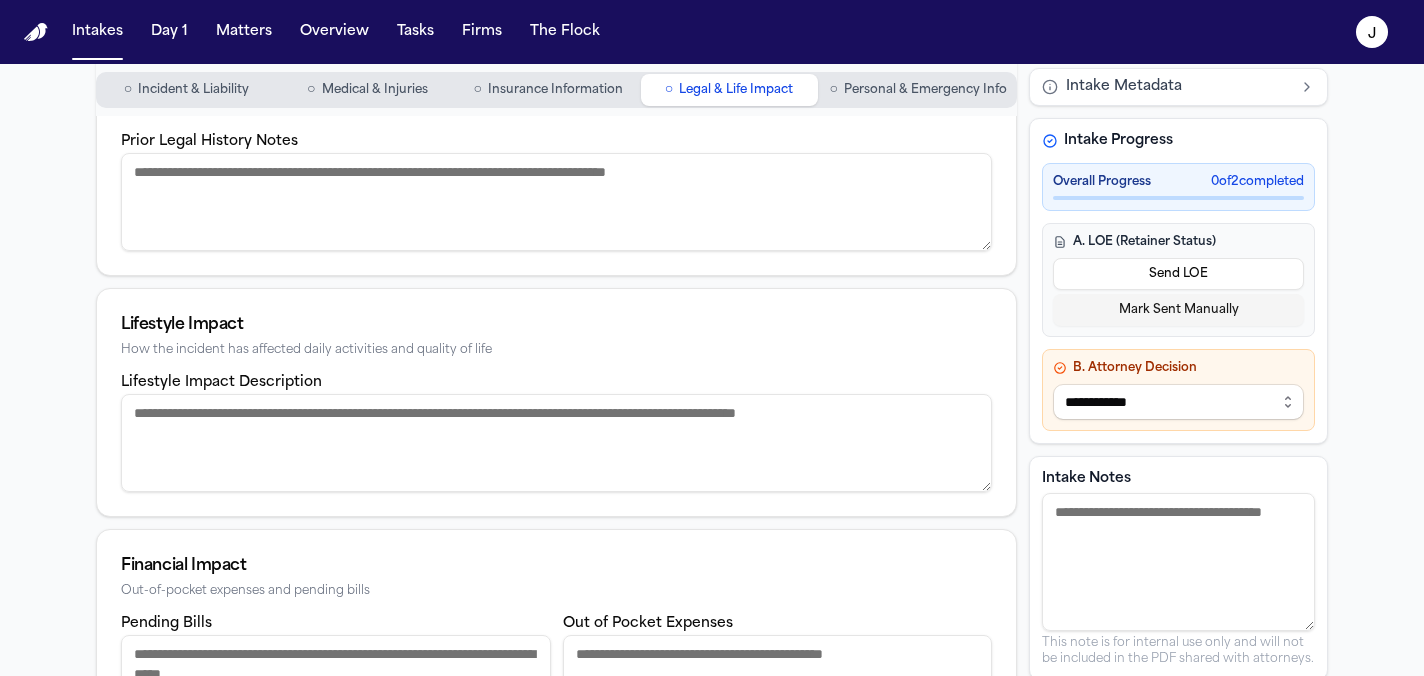 scroll, scrollTop: 0, scrollLeft: 0, axis: both 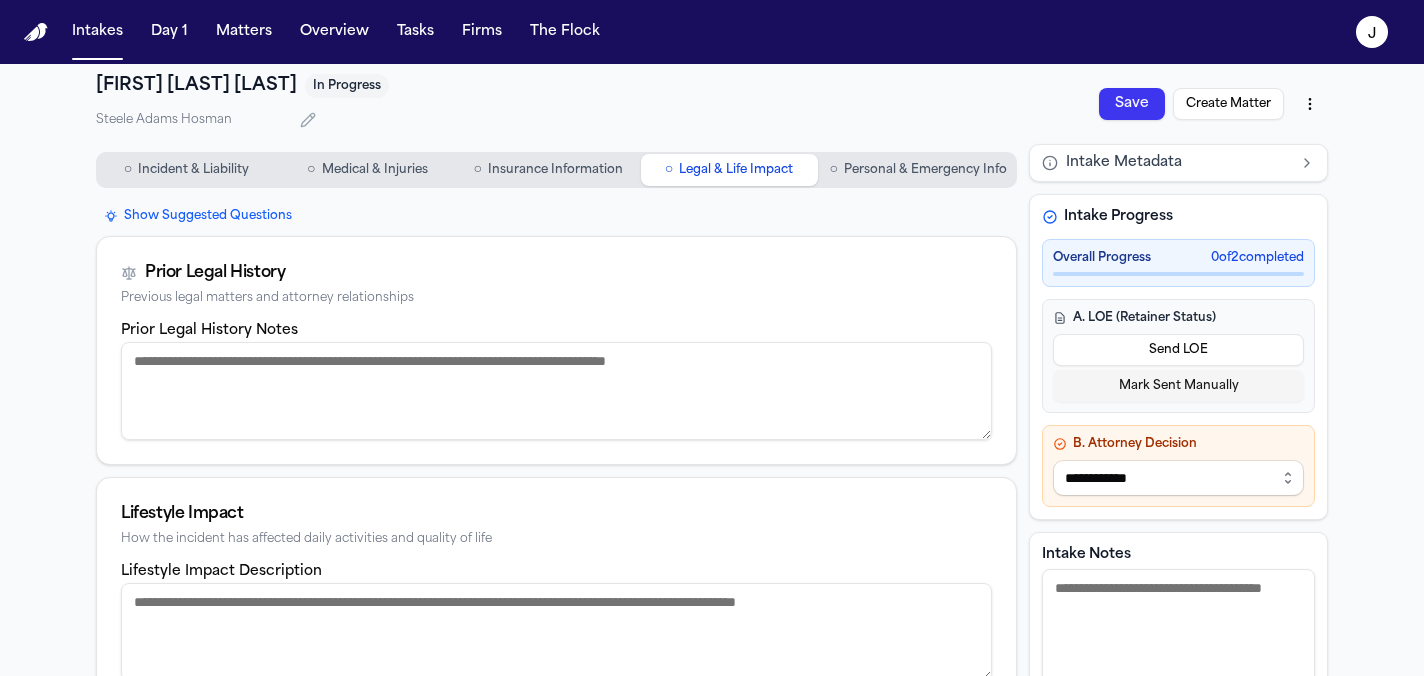 click on "Personal & Emergency Info" at bounding box center [925, 170] 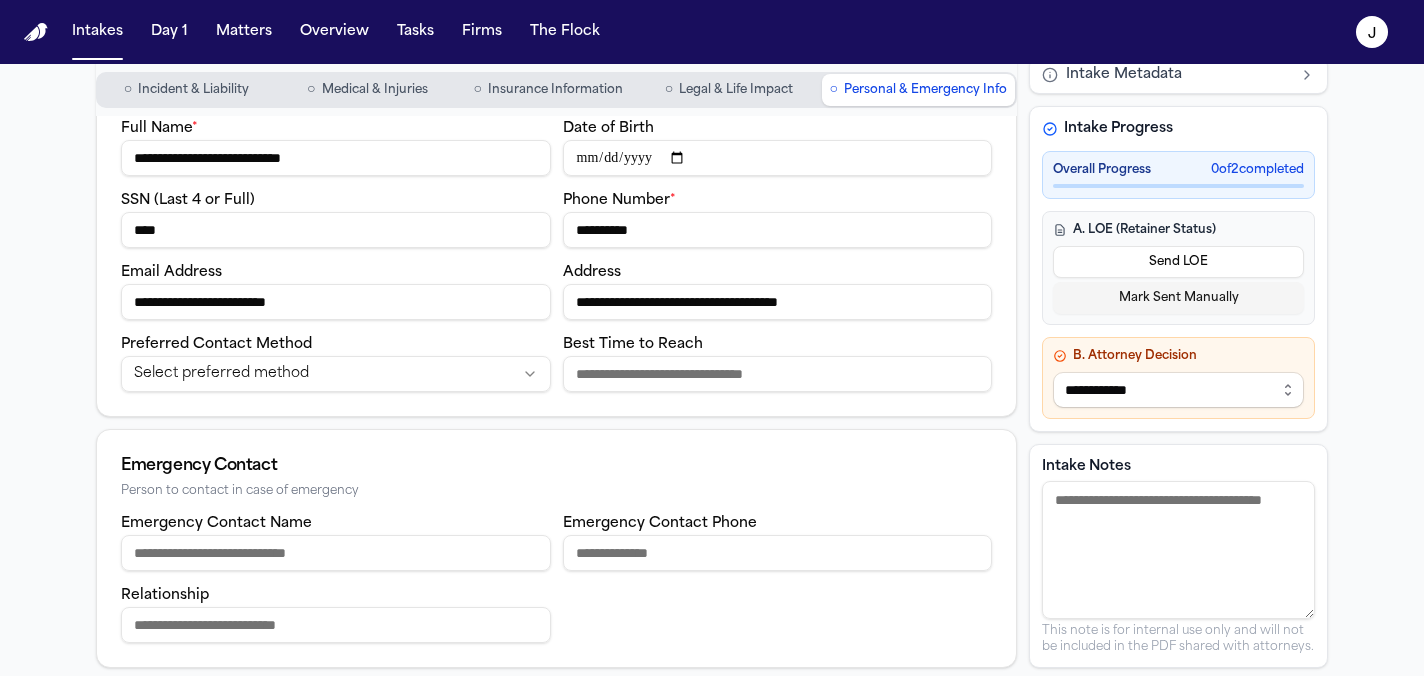 scroll, scrollTop: 0, scrollLeft: 0, axis: both 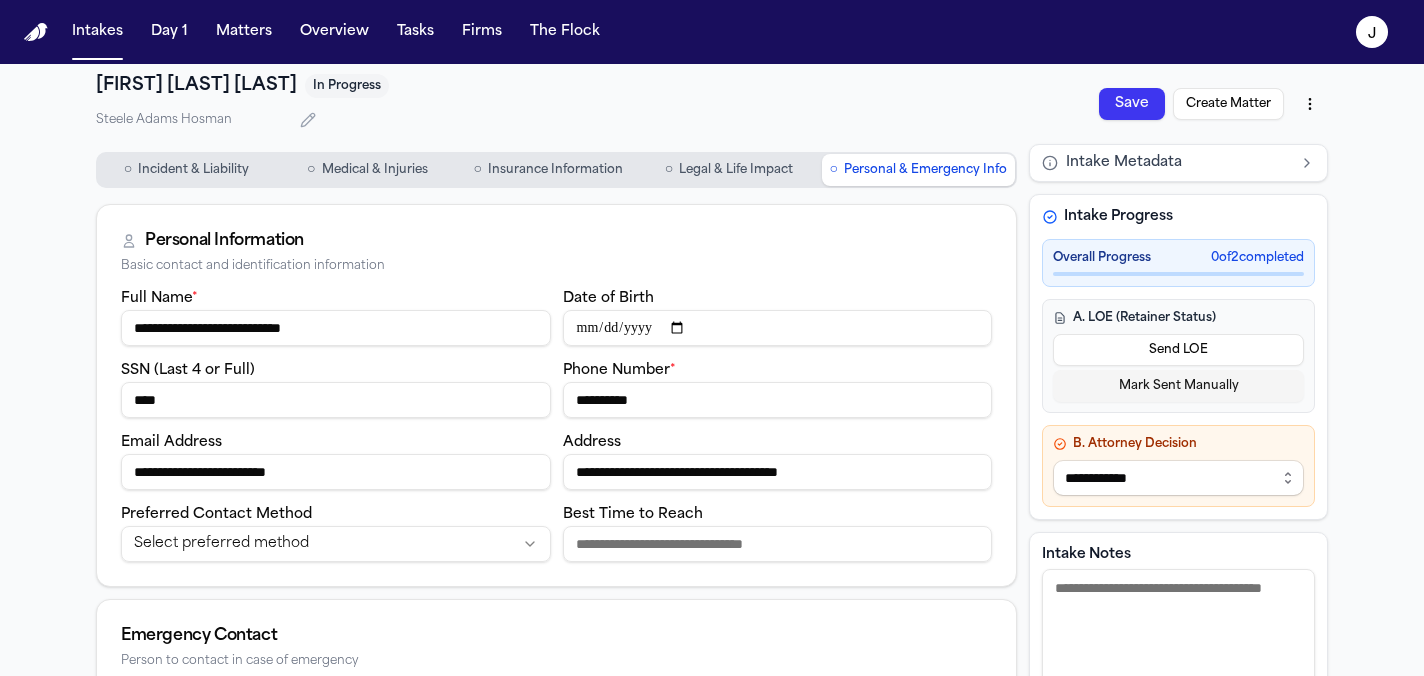 click on "Save" at bounding box center [1132, 104] 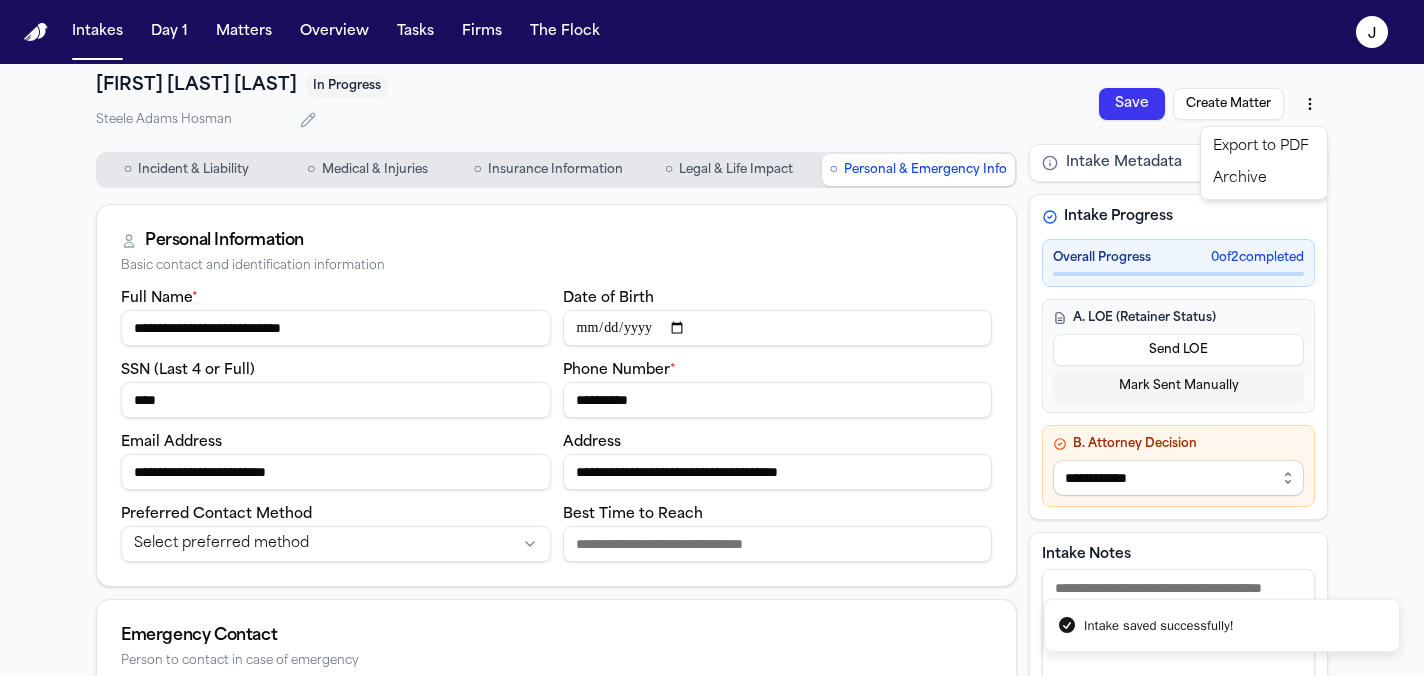 click on "**********" at bounding box center [712, 338] 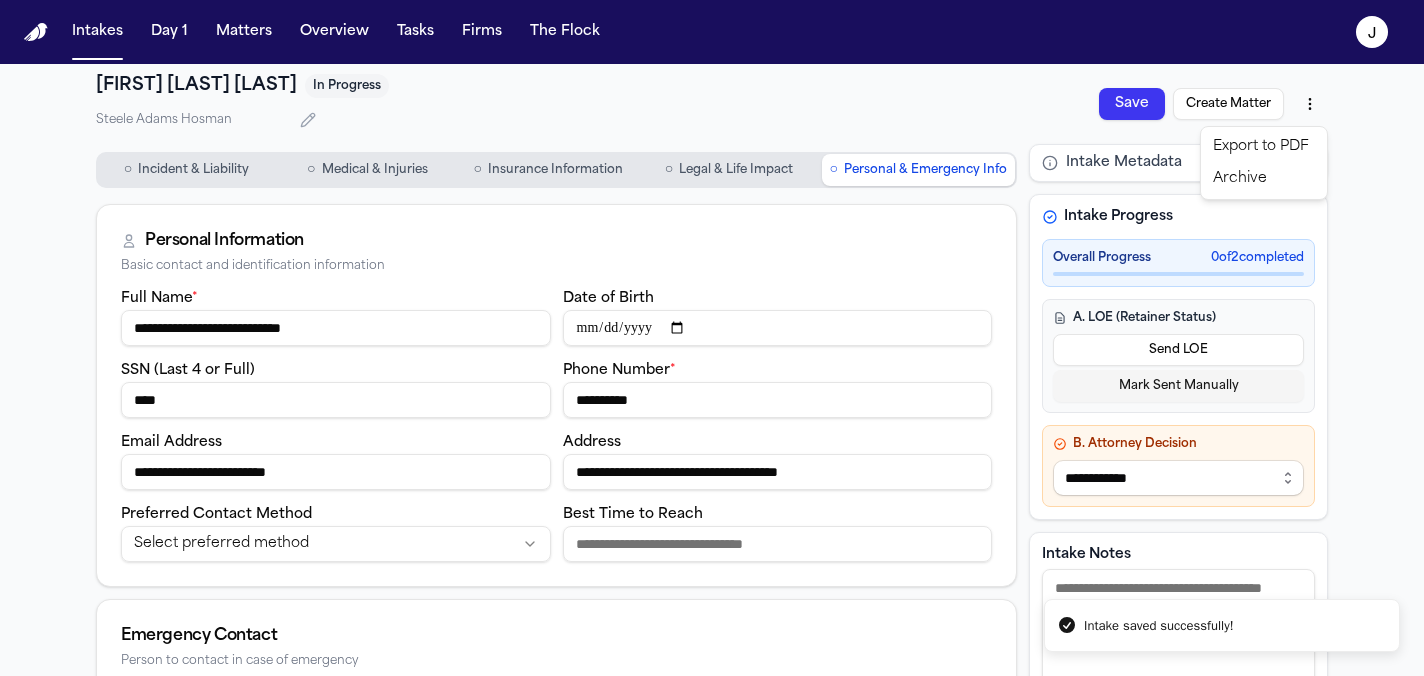 click on "Export to PDF" at bounding box center [1264, 147] 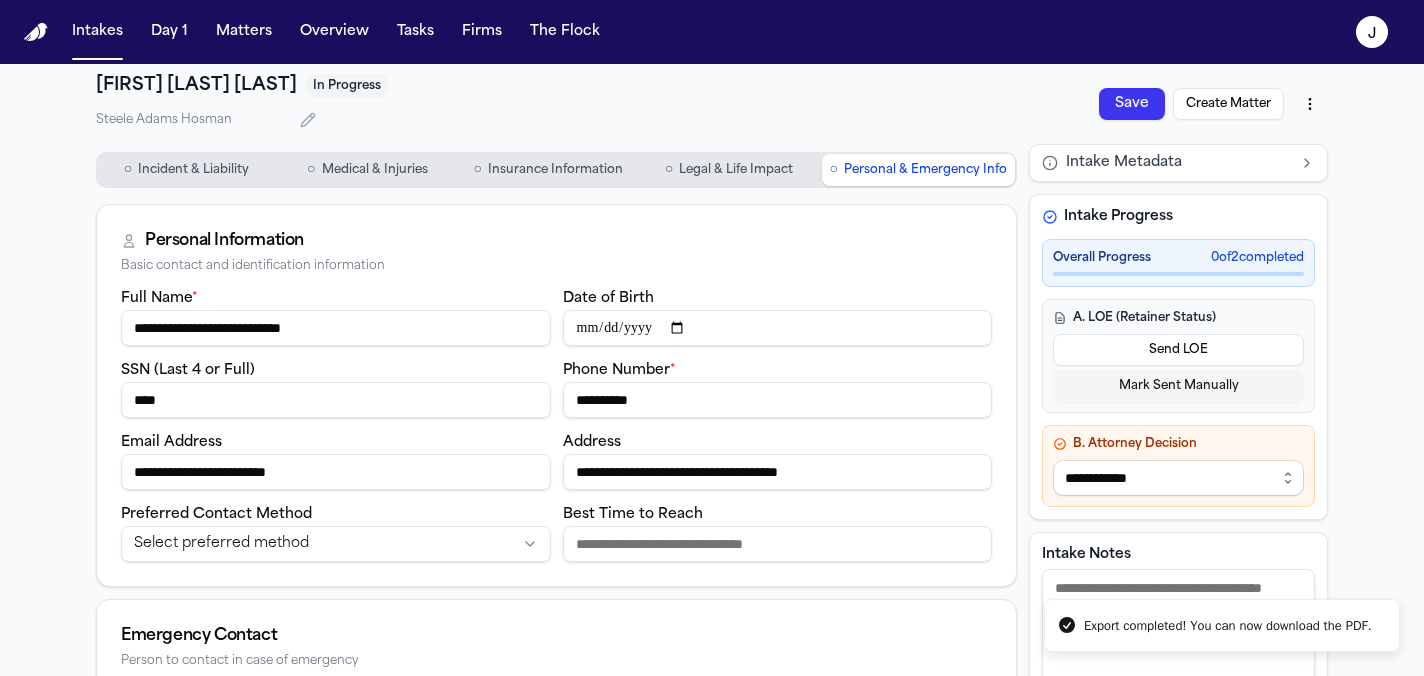 click on "**********" at bounding box center [712, 338] 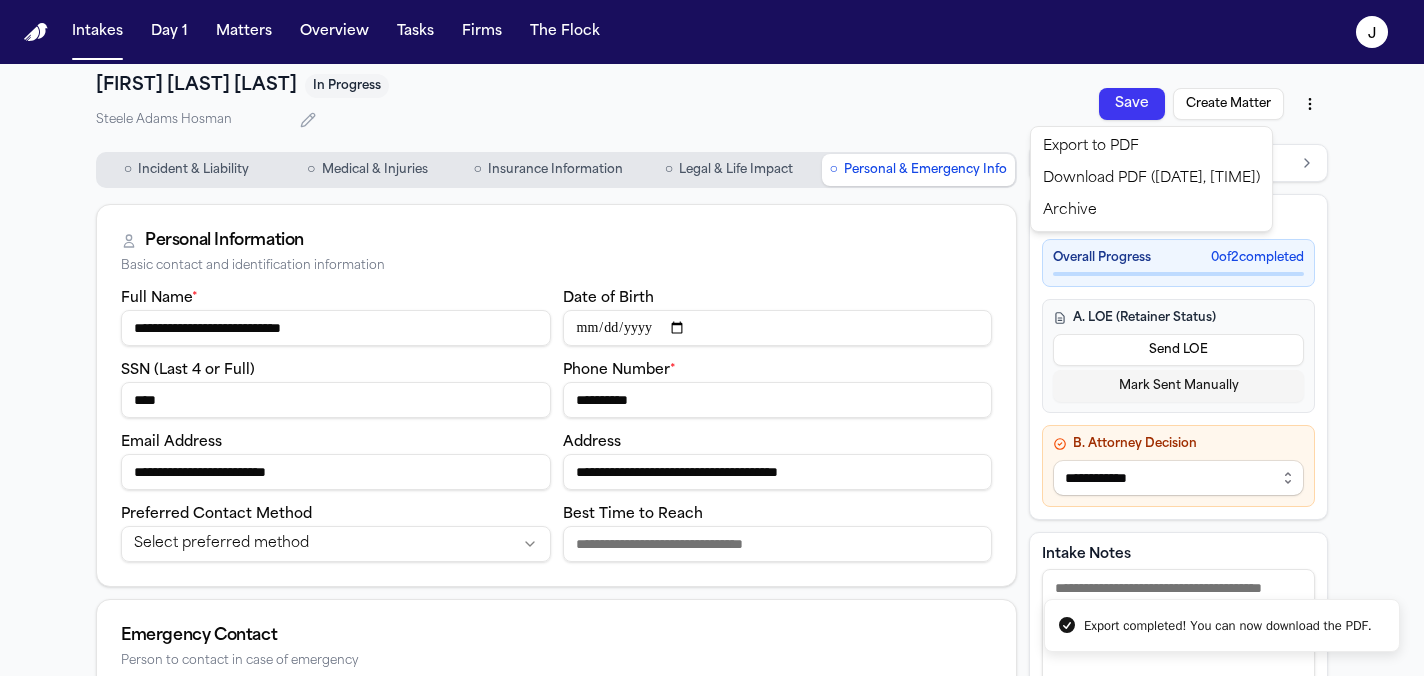 click on "Download PDF ([DATE], [TIME])" at bounding box center [1151, 179] 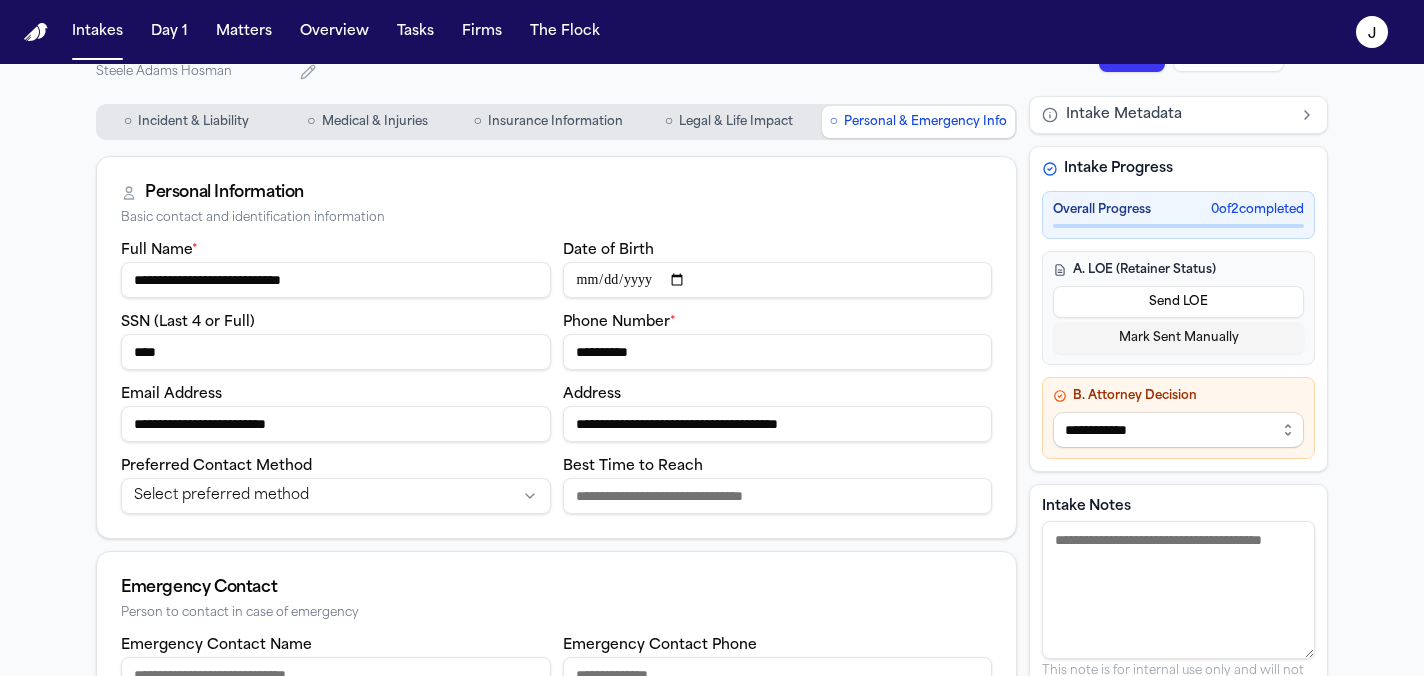 scroll, scrollTop: 0, scrollLeft: 0, axis: both 